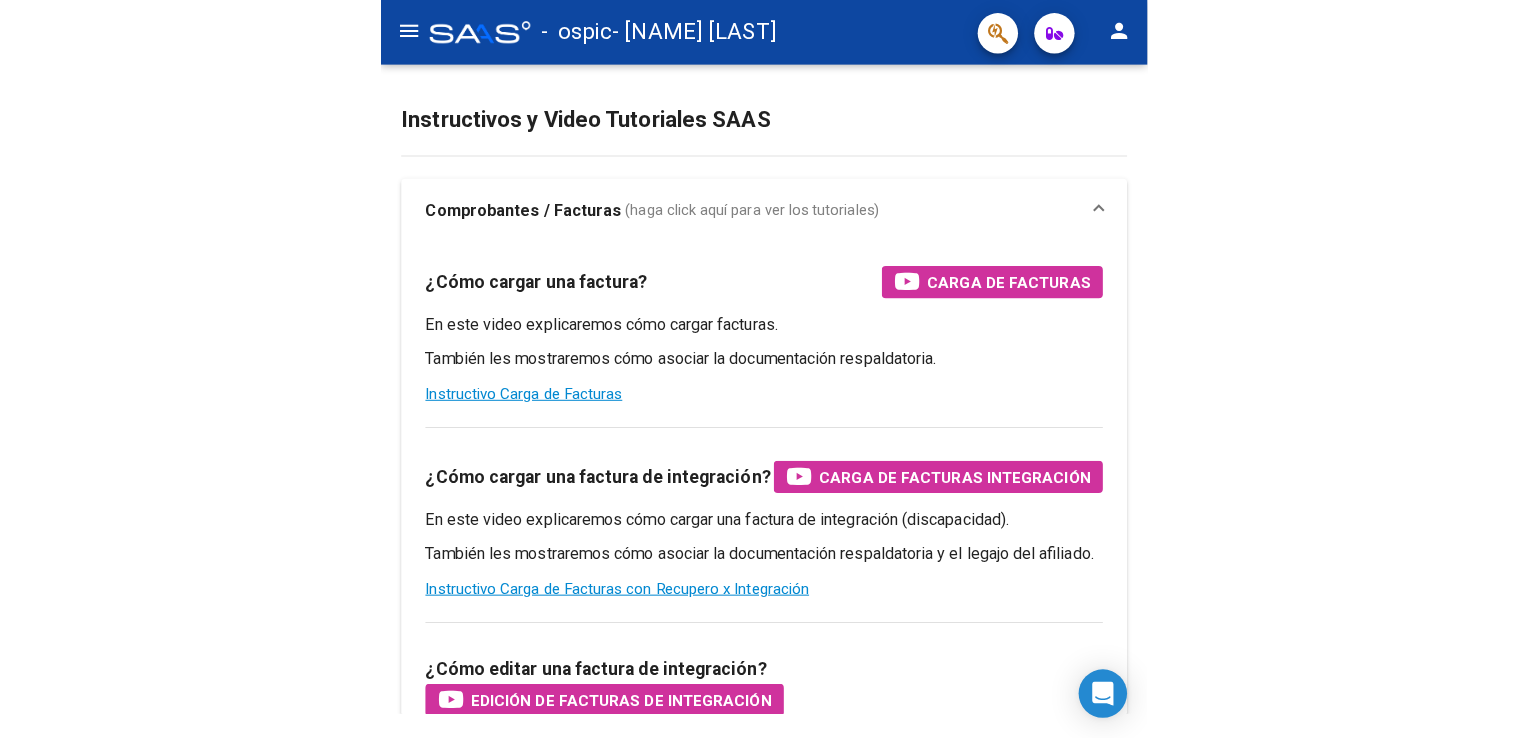 scroll, scrollTop: 0, scrollLeft: 0, axis: both 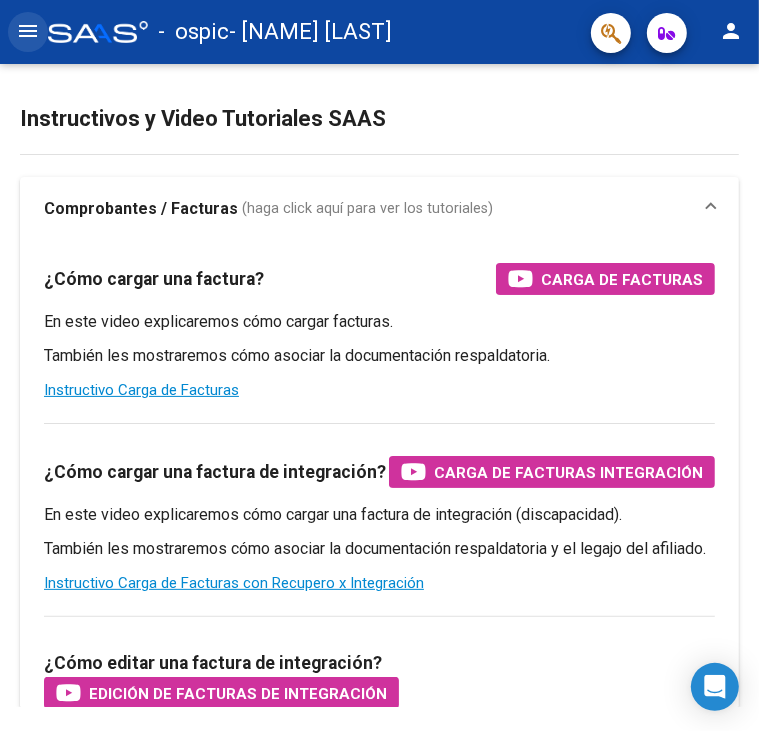 click on "menu" 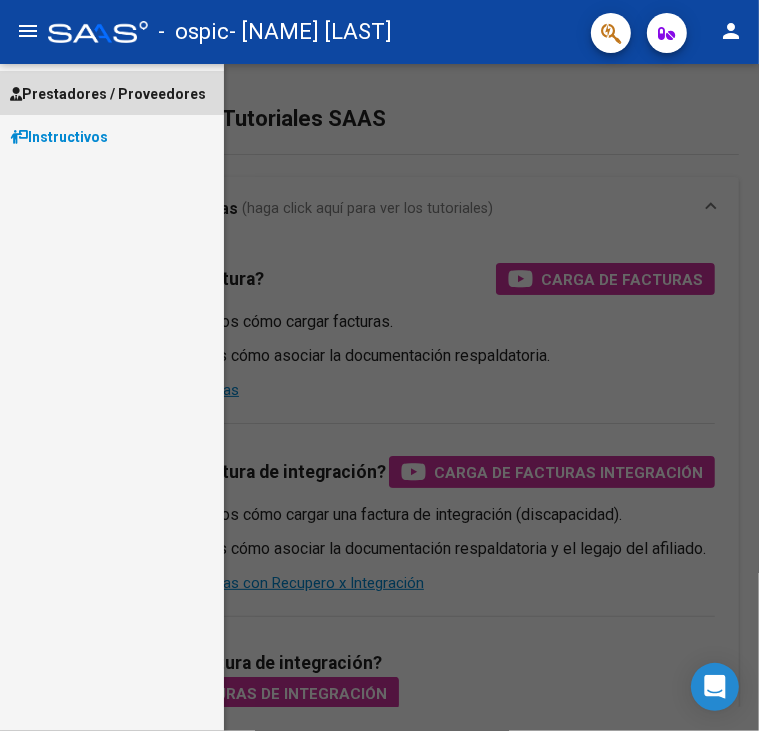 click on "Prestadores / Proveedores" at bounding box center [108, 94] 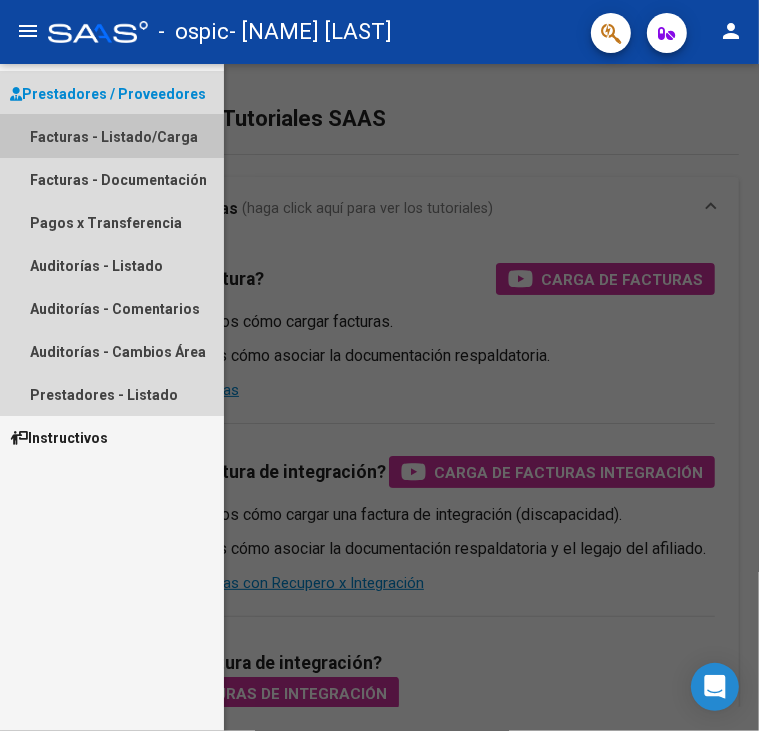 click on "Facturas - Listado/Carga" at bounding box center (112, 136) 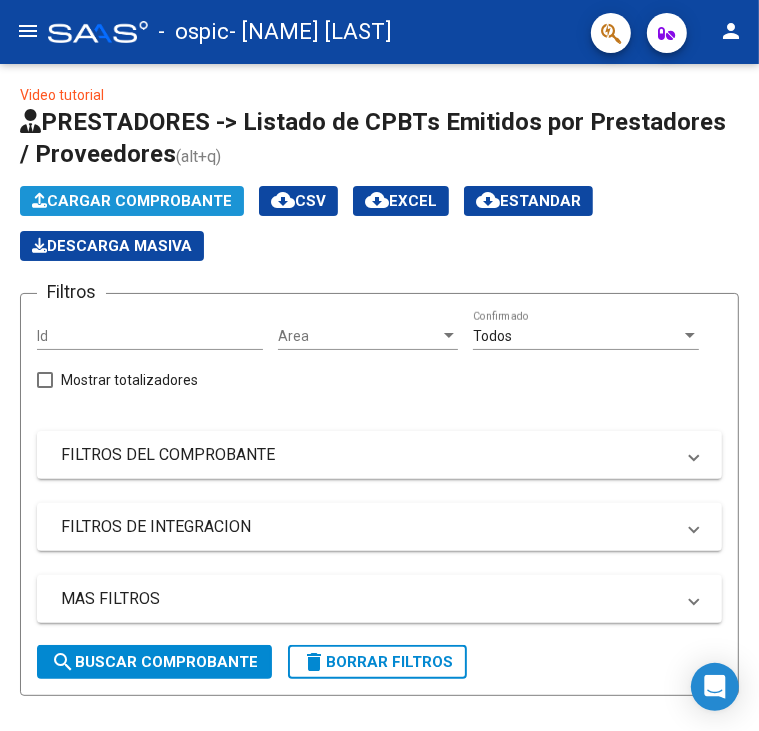 click on "Cargar Comprobante" 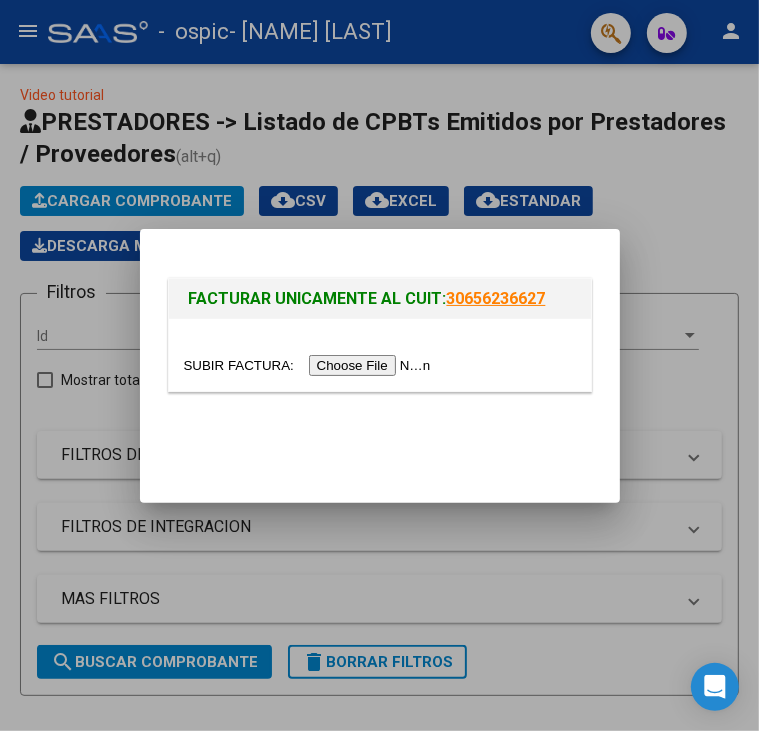 click at bounding box center (310, 365) 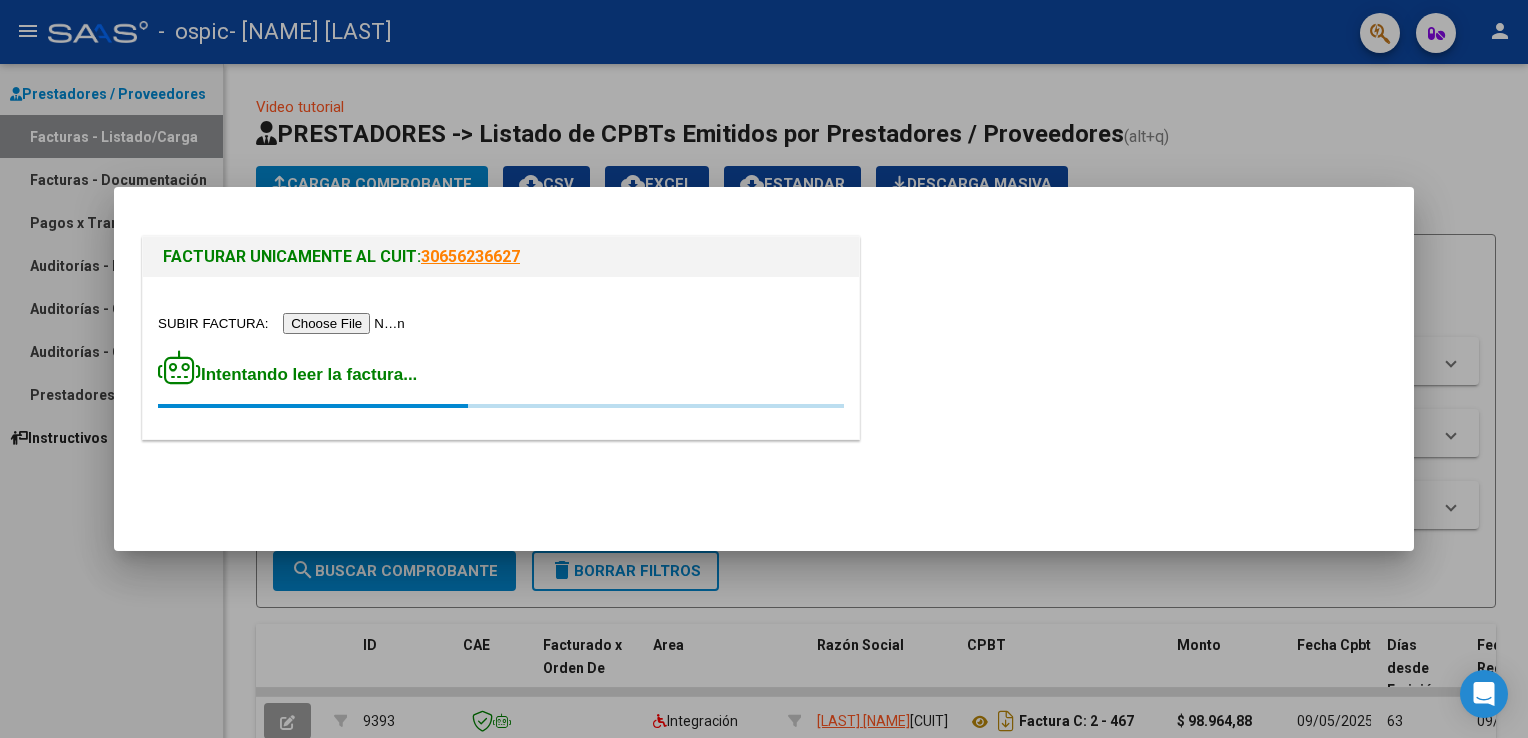 click at bounding box center (284, 323) 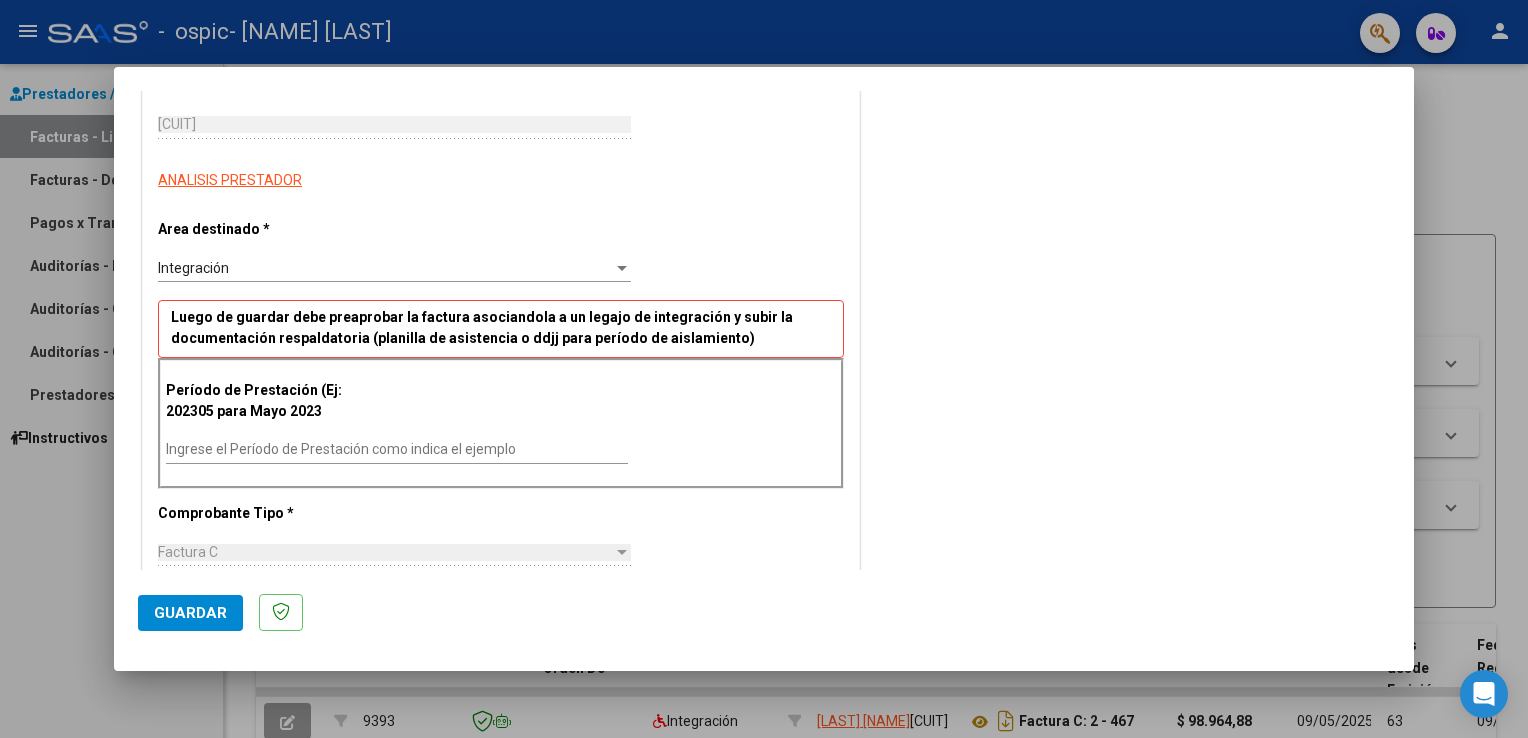 scroll, scrollTop: 312, scrollLeft: 0, axis: vertical 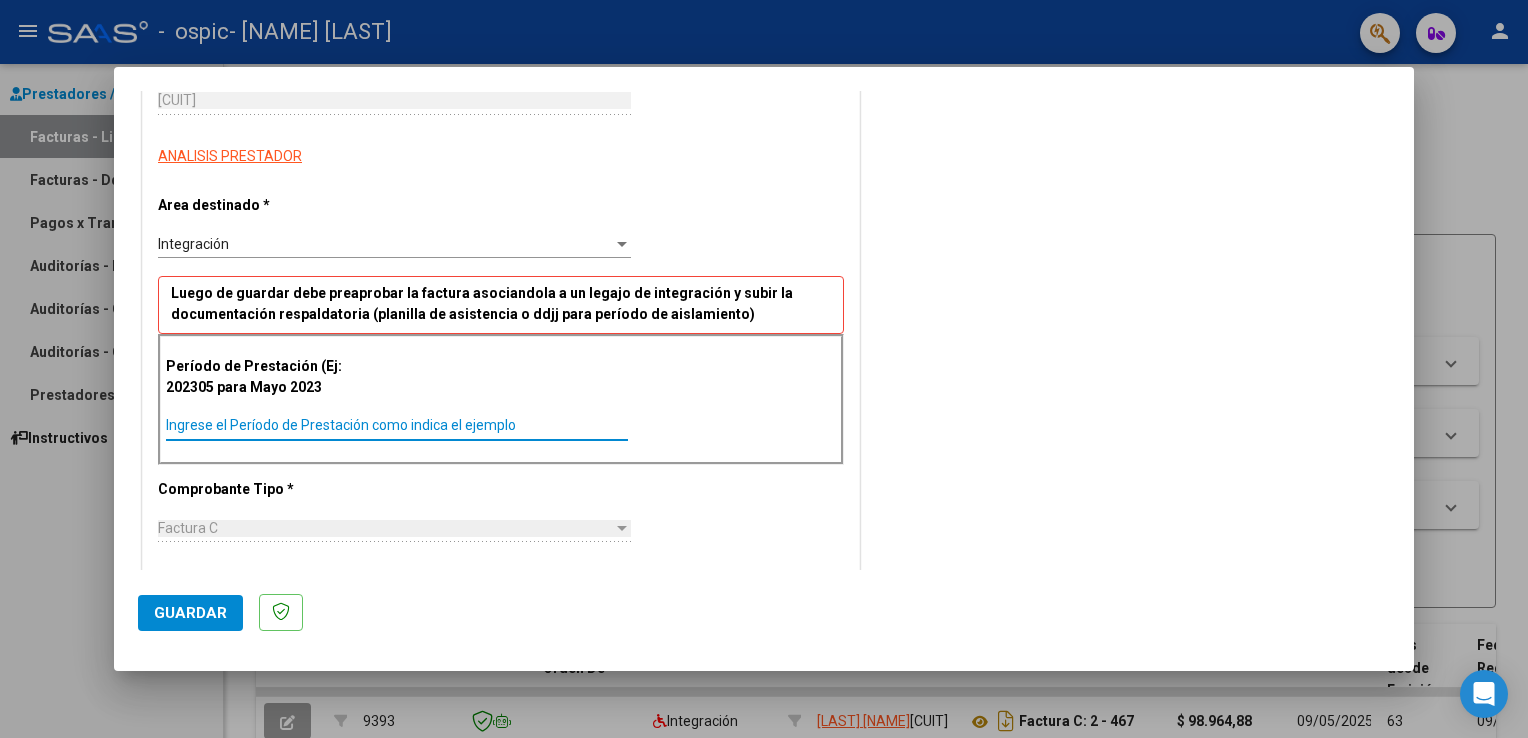 click on "Ingrese el Período de Prestación como indica el ejemplo" at bounding box center [397, 425] 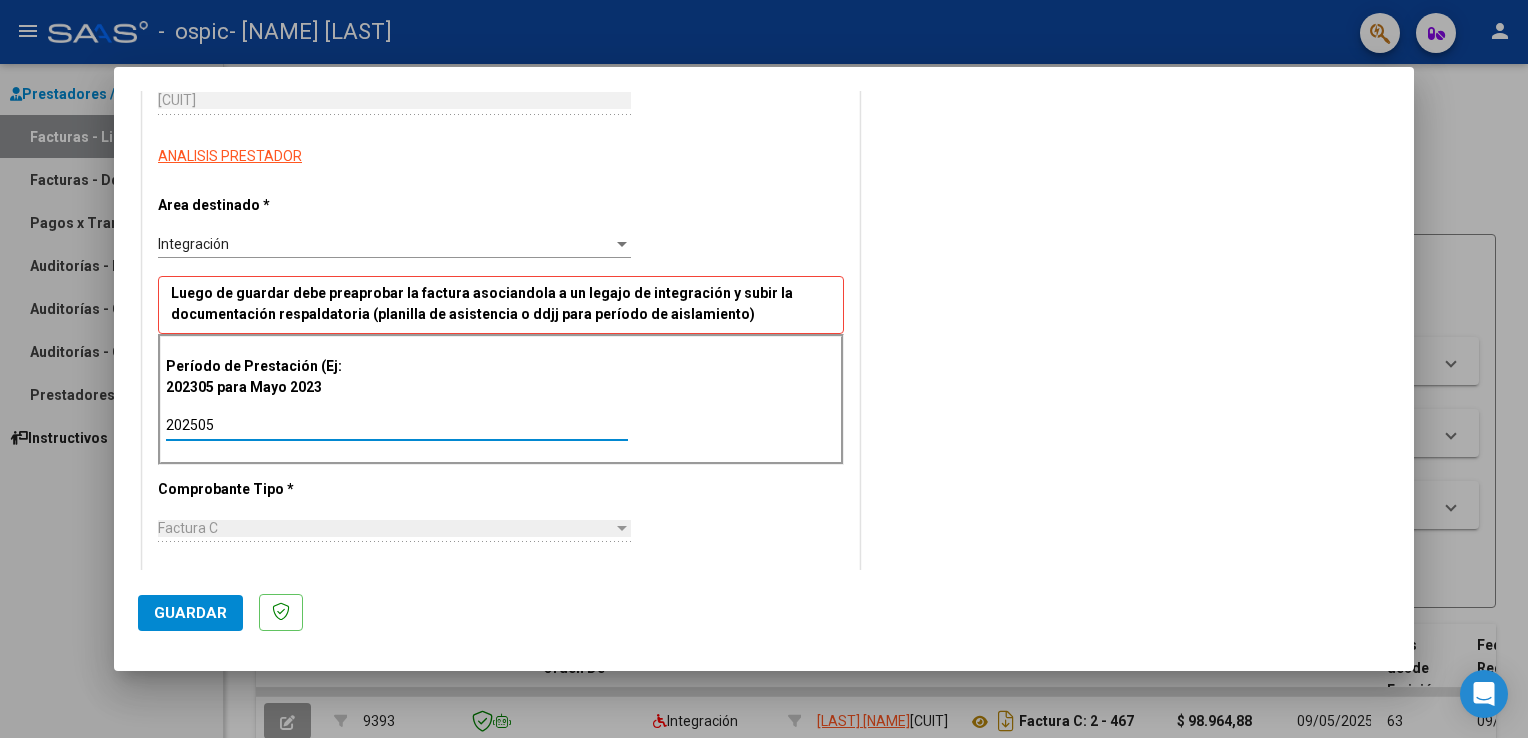 type on "202505" 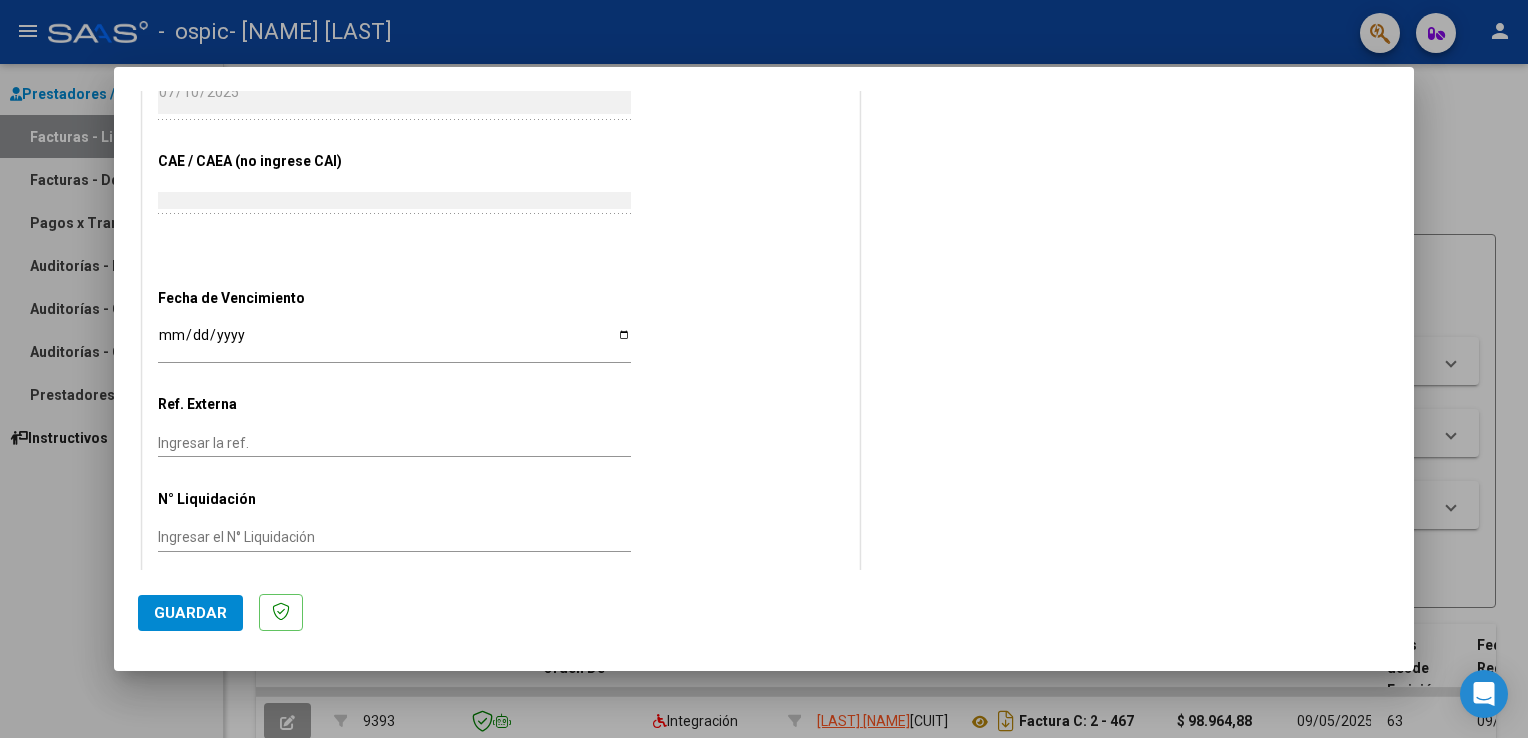 scroll, scrollTop: 1139, scrollLeft: 0, axis: vertical 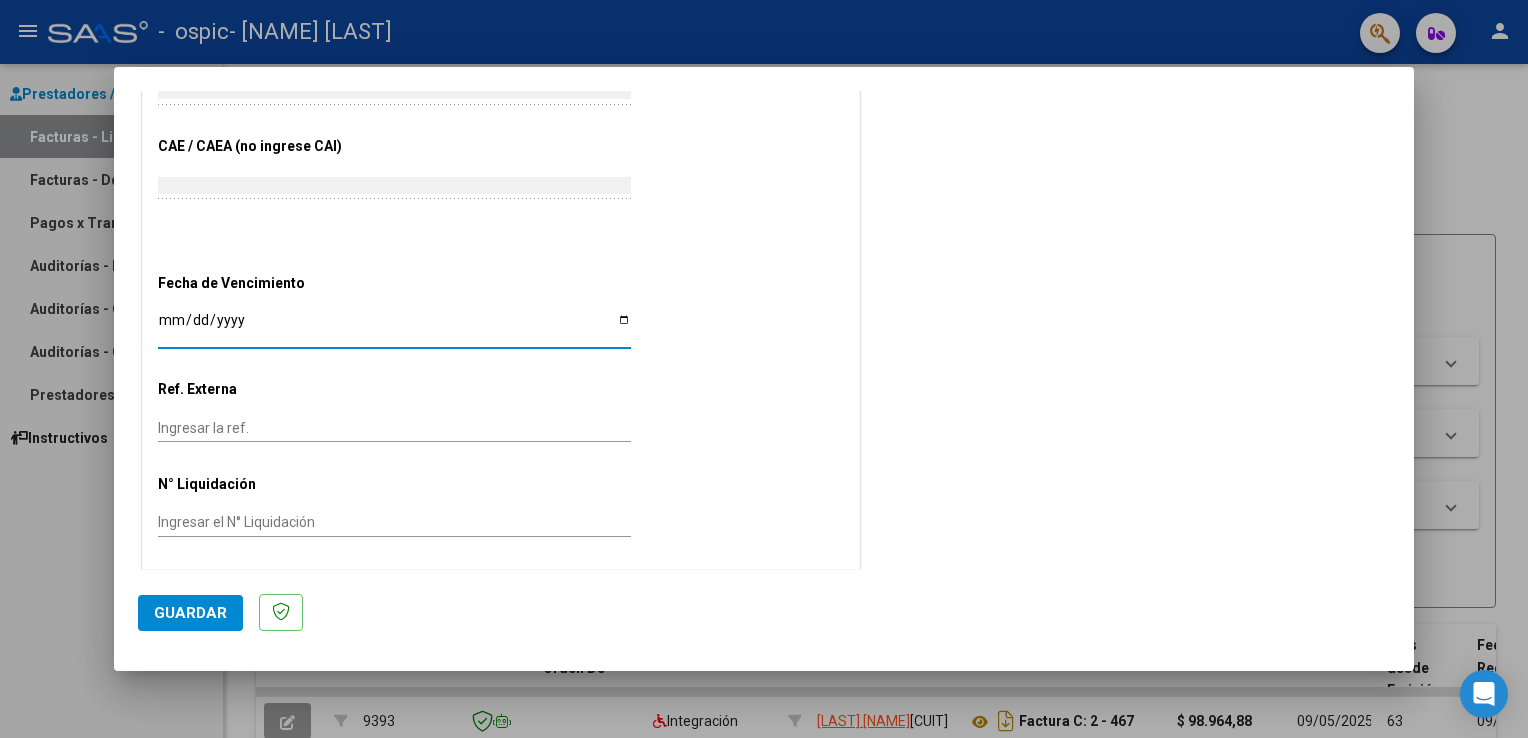click on "Ingresar la fecha" at bounding box center (394, 327) 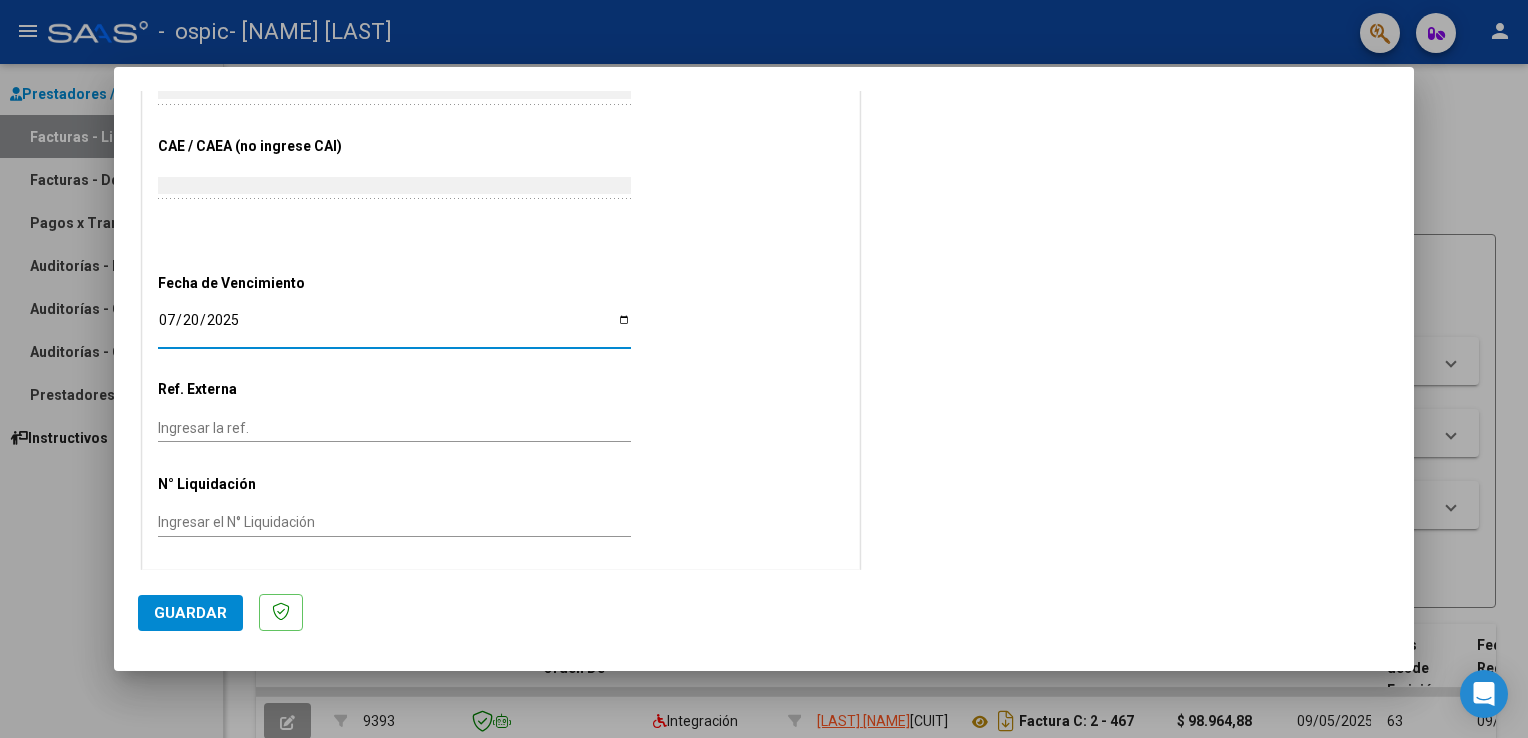 type on "2025-07-20" 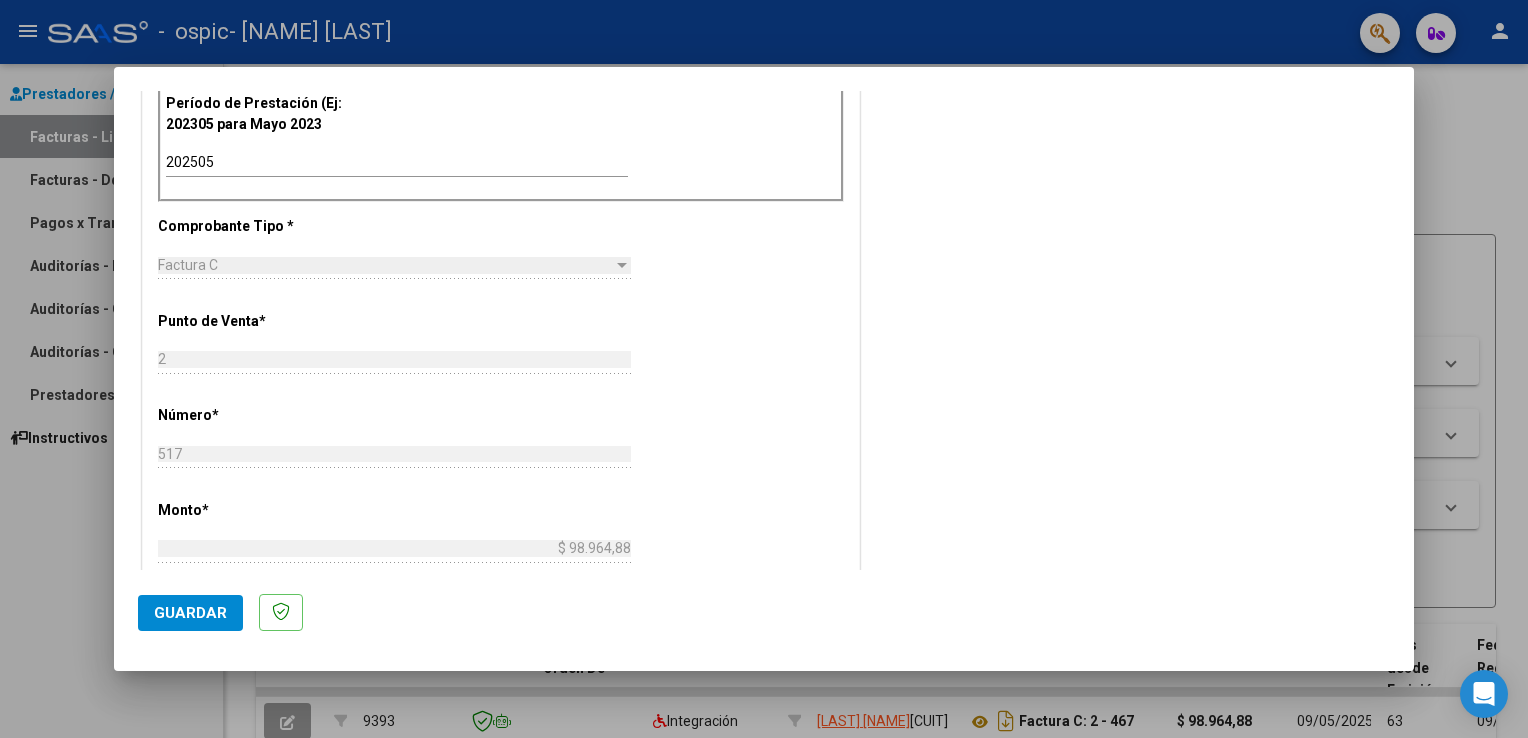 scroll, scrollTop: 1139, scrollLeft: 0, axis: vertical 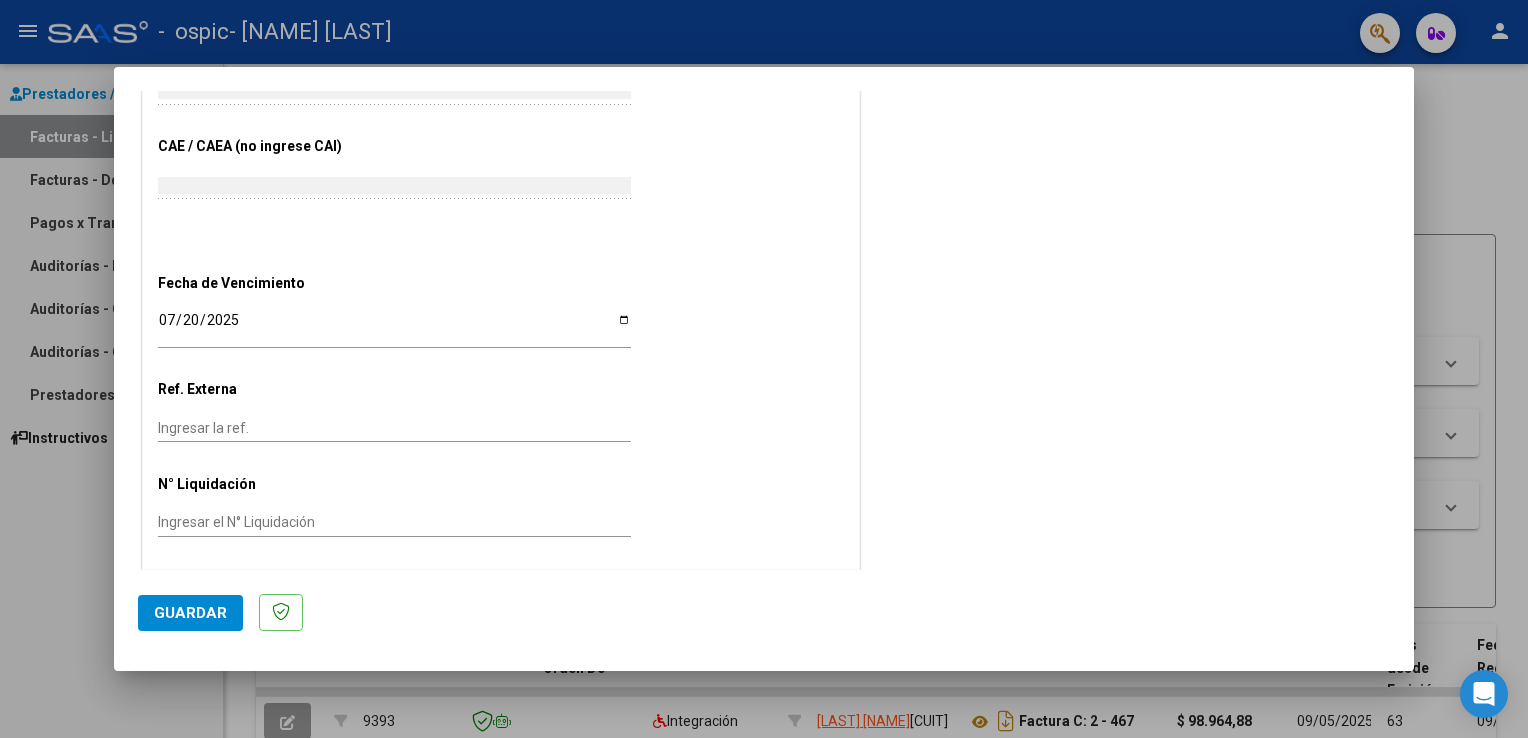 click on "Guardar" 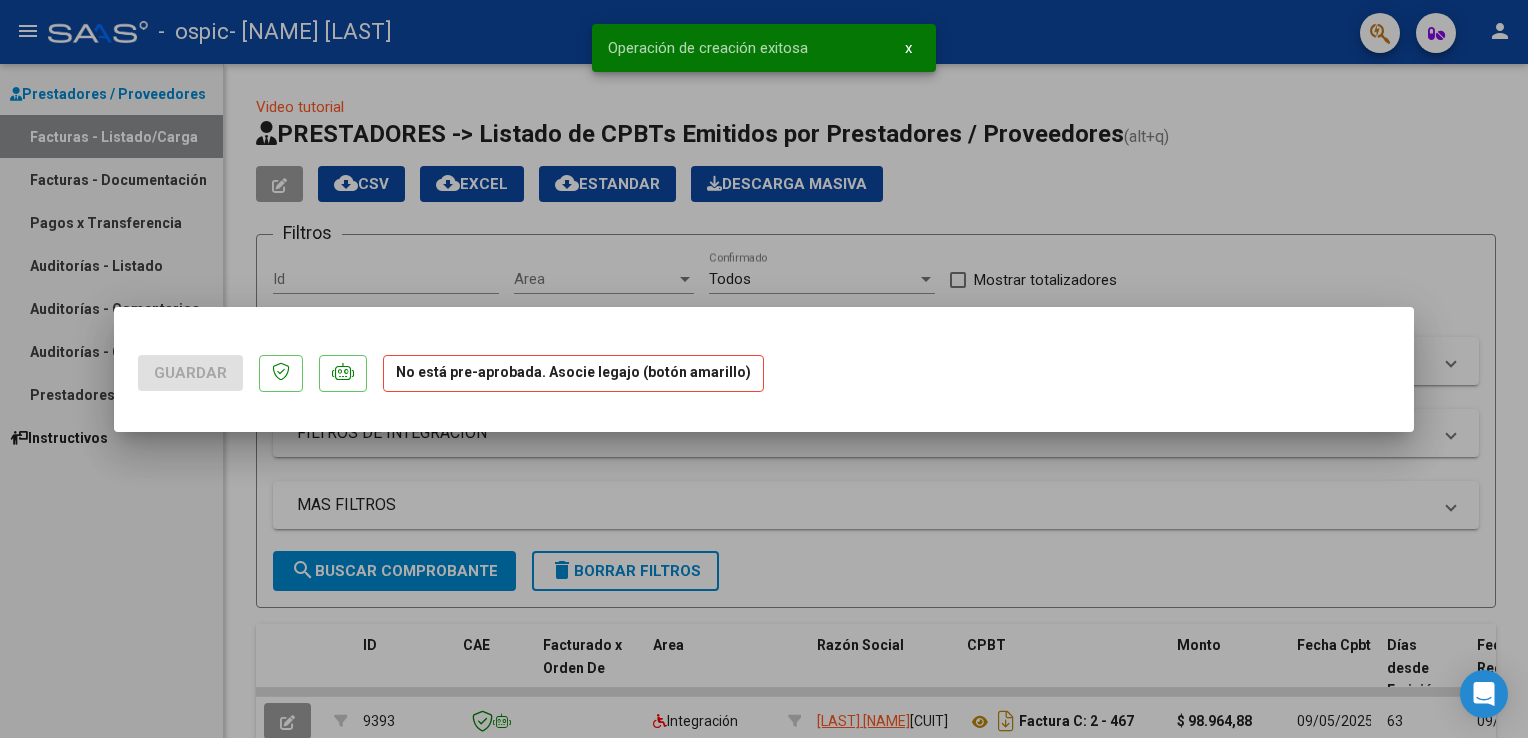 scroll, scrollTop: 0, scrollLeft: 0, axis: both 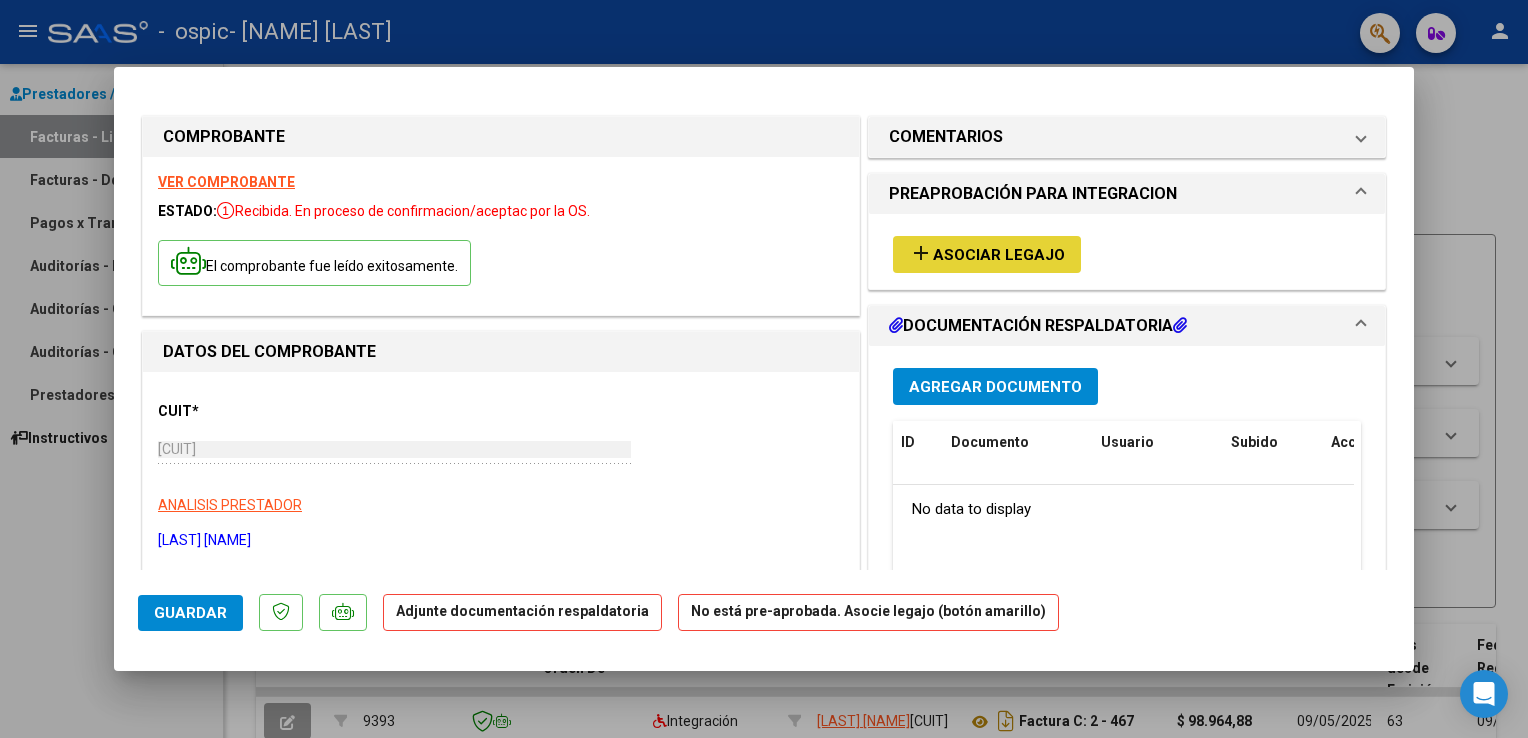 click on "Asociar Legajo" at bounding box center [999, 255] 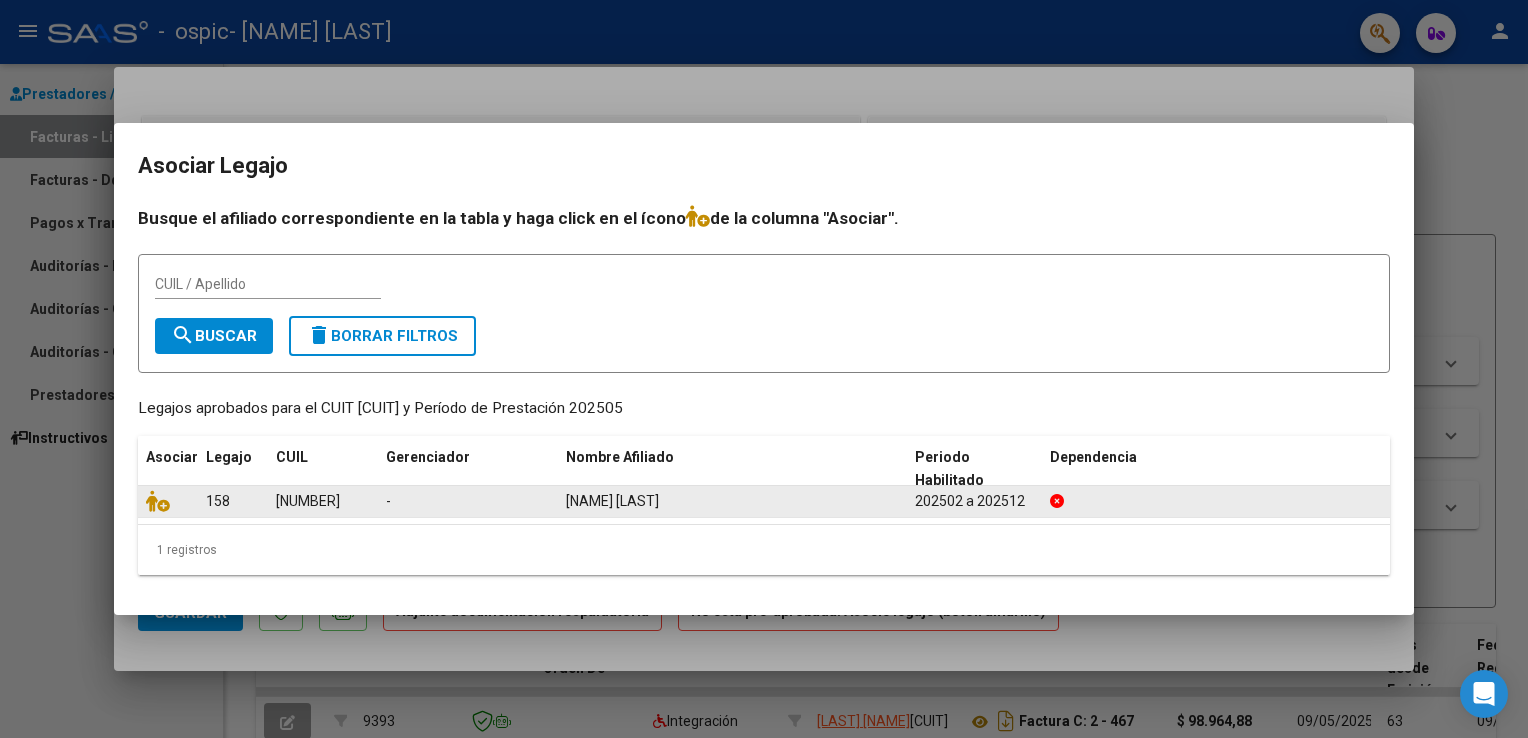 click on "[NUMBER]" 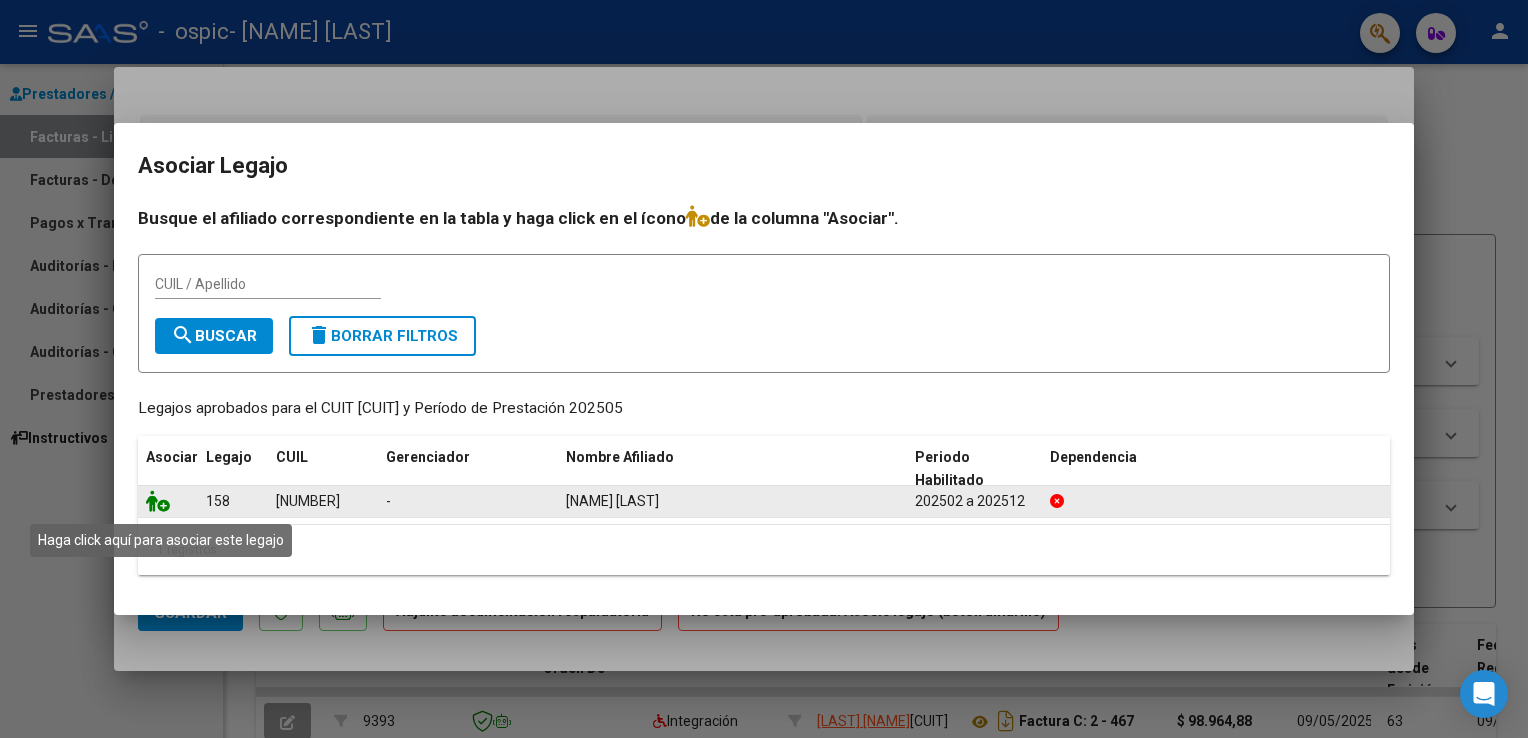 click 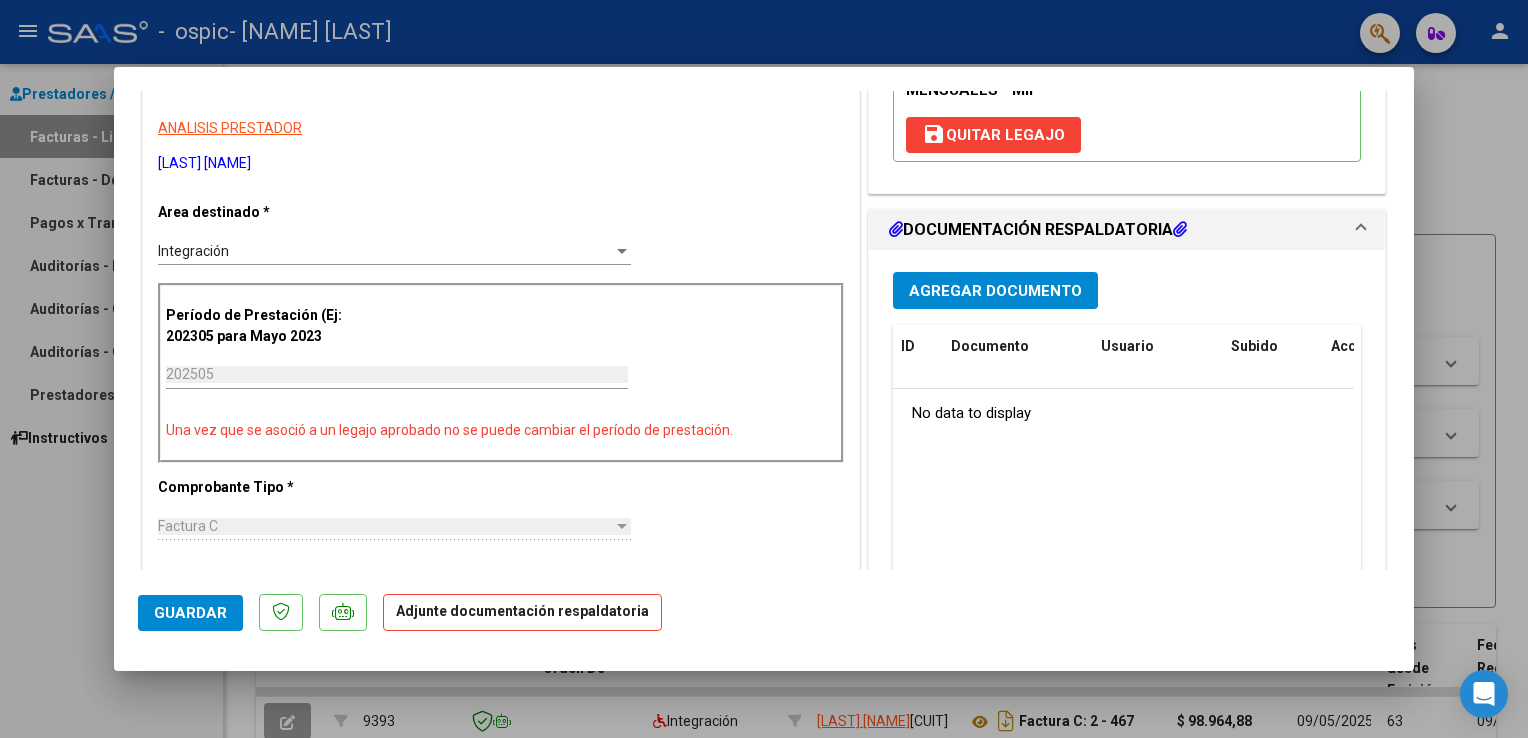 scroll, scrollTop: 392, scrollLeft: 0, axis: vertical 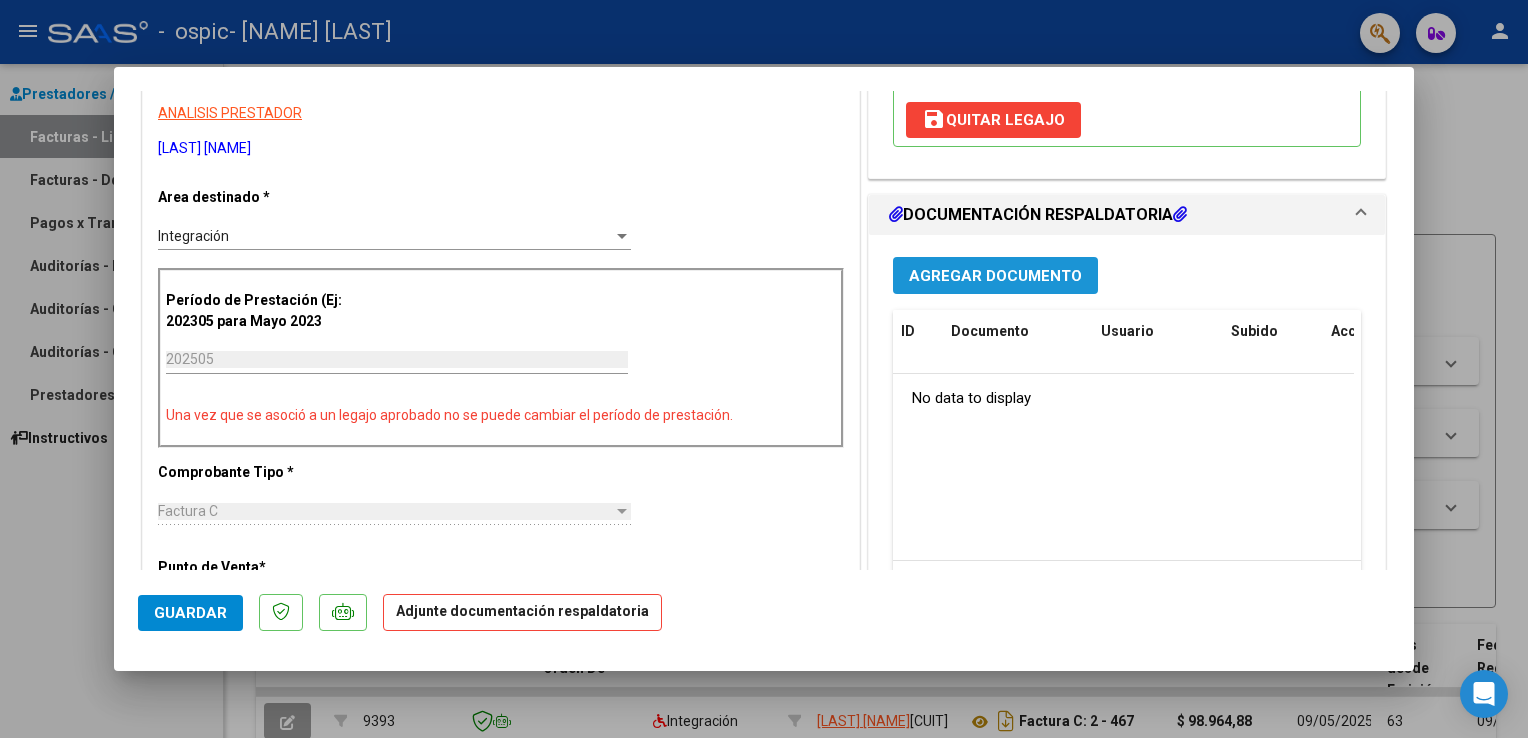 click on "Agregar Documento" at bounding box center (995, 276) 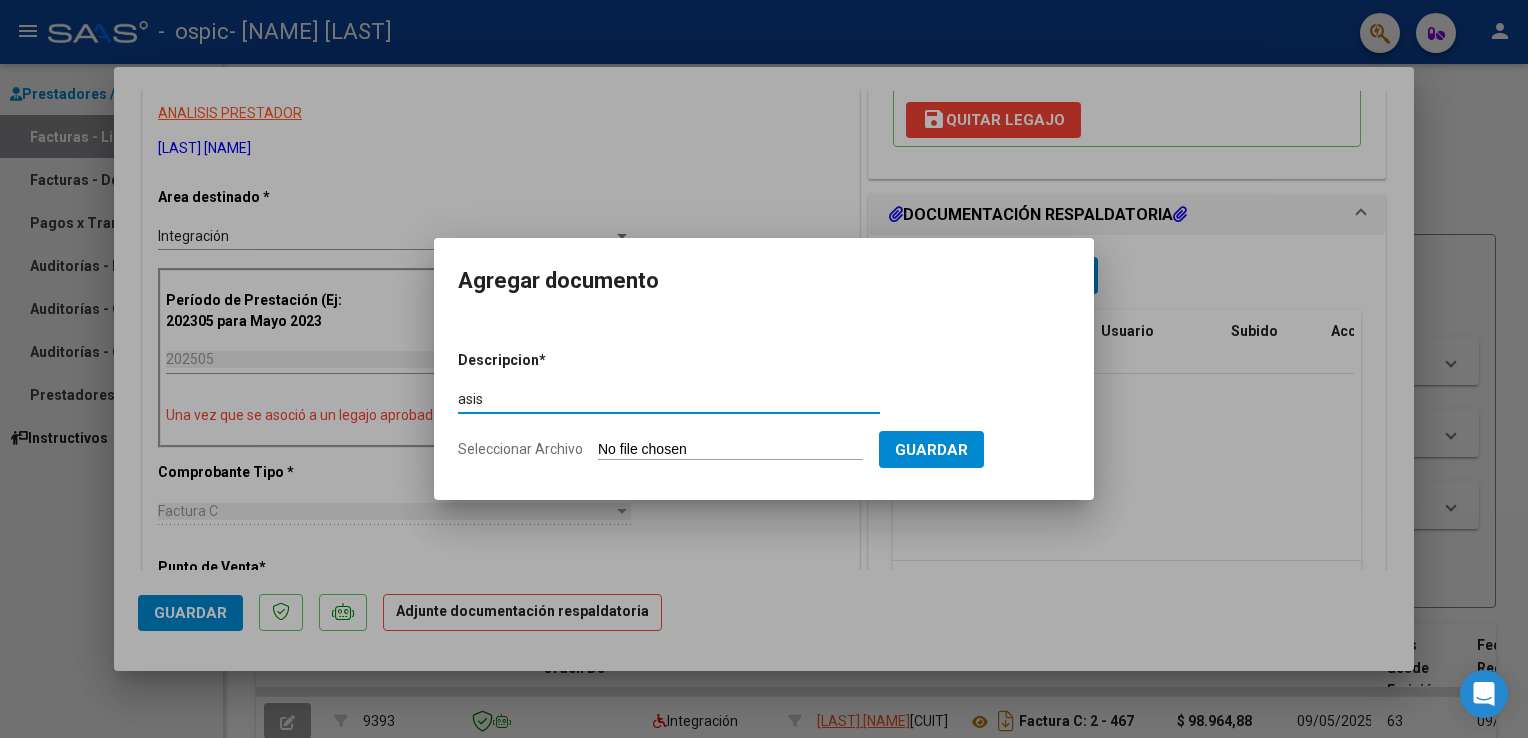 type on "asistencia" 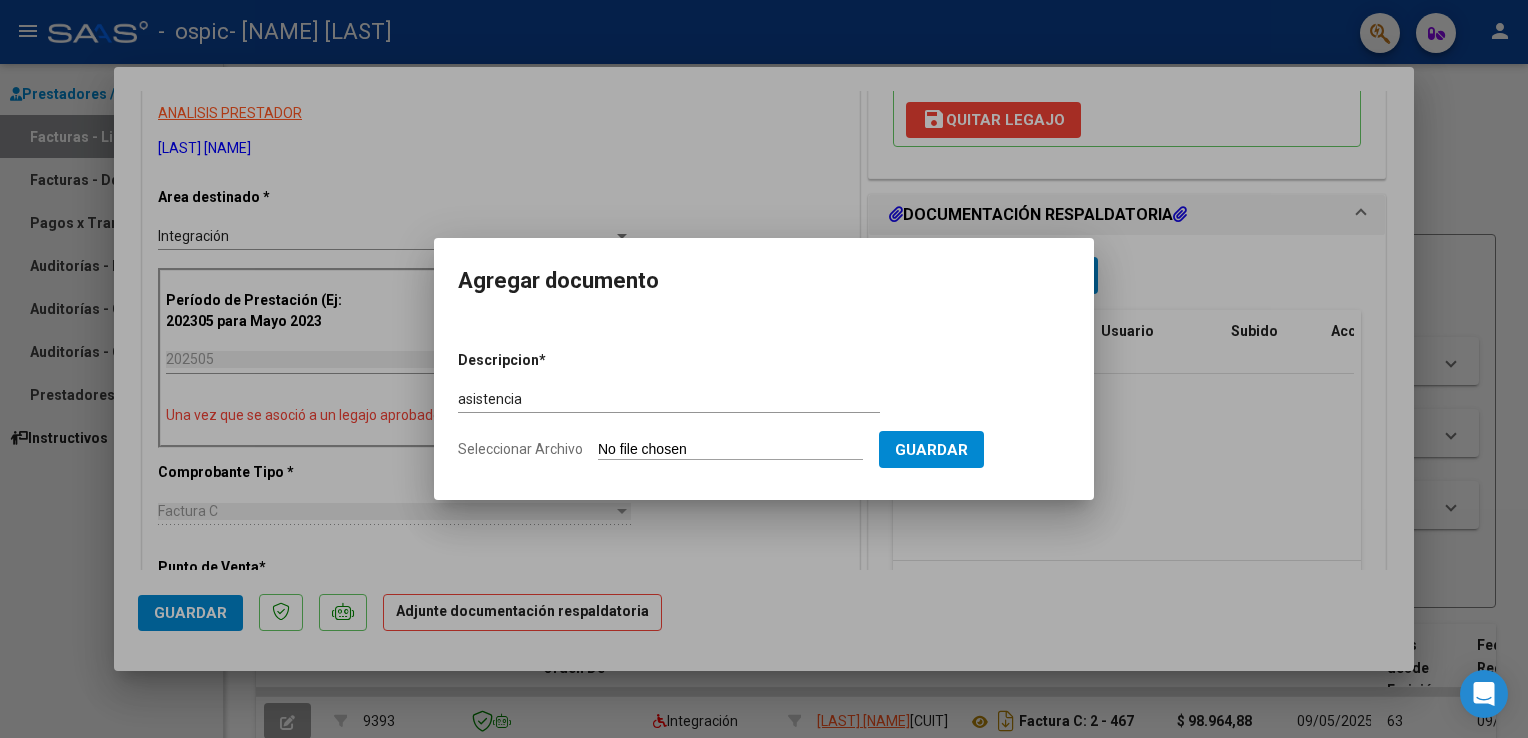 click on "Seleccionar Archivo" at bounding box center [730, 450] 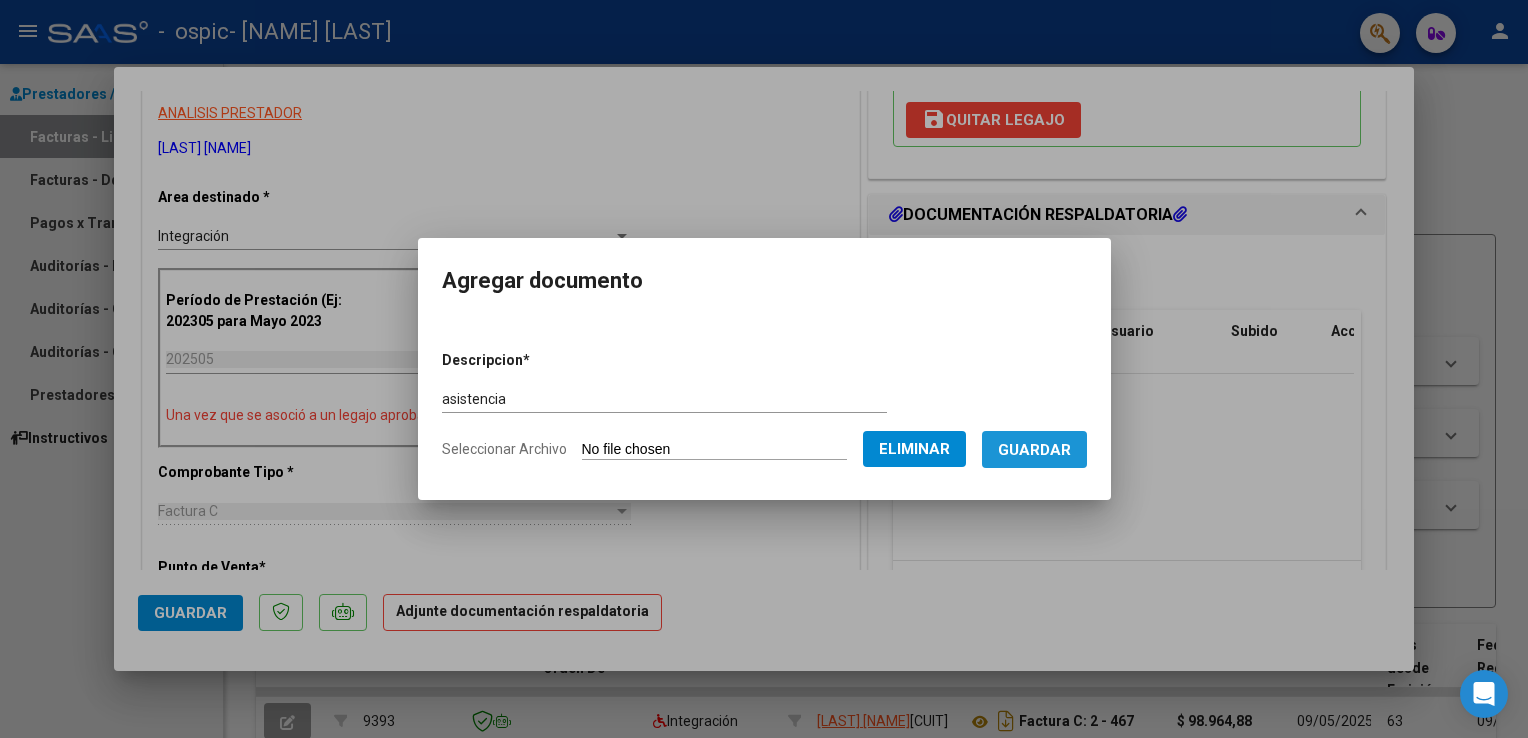 click on "Guardar" at bounding box center [1034, 450] 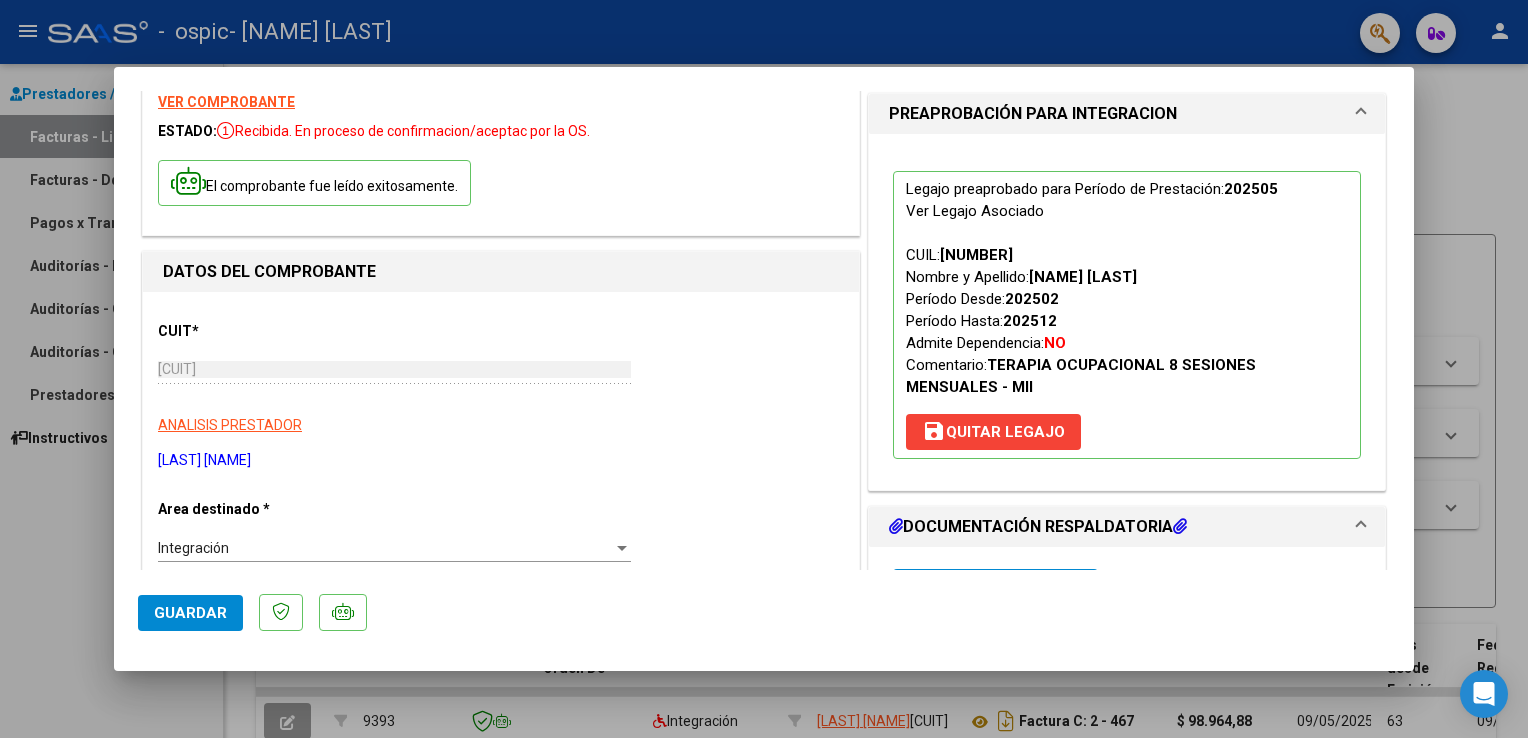 scroll, scrollTop: 62, scrollLeft: 0, axis: vertical 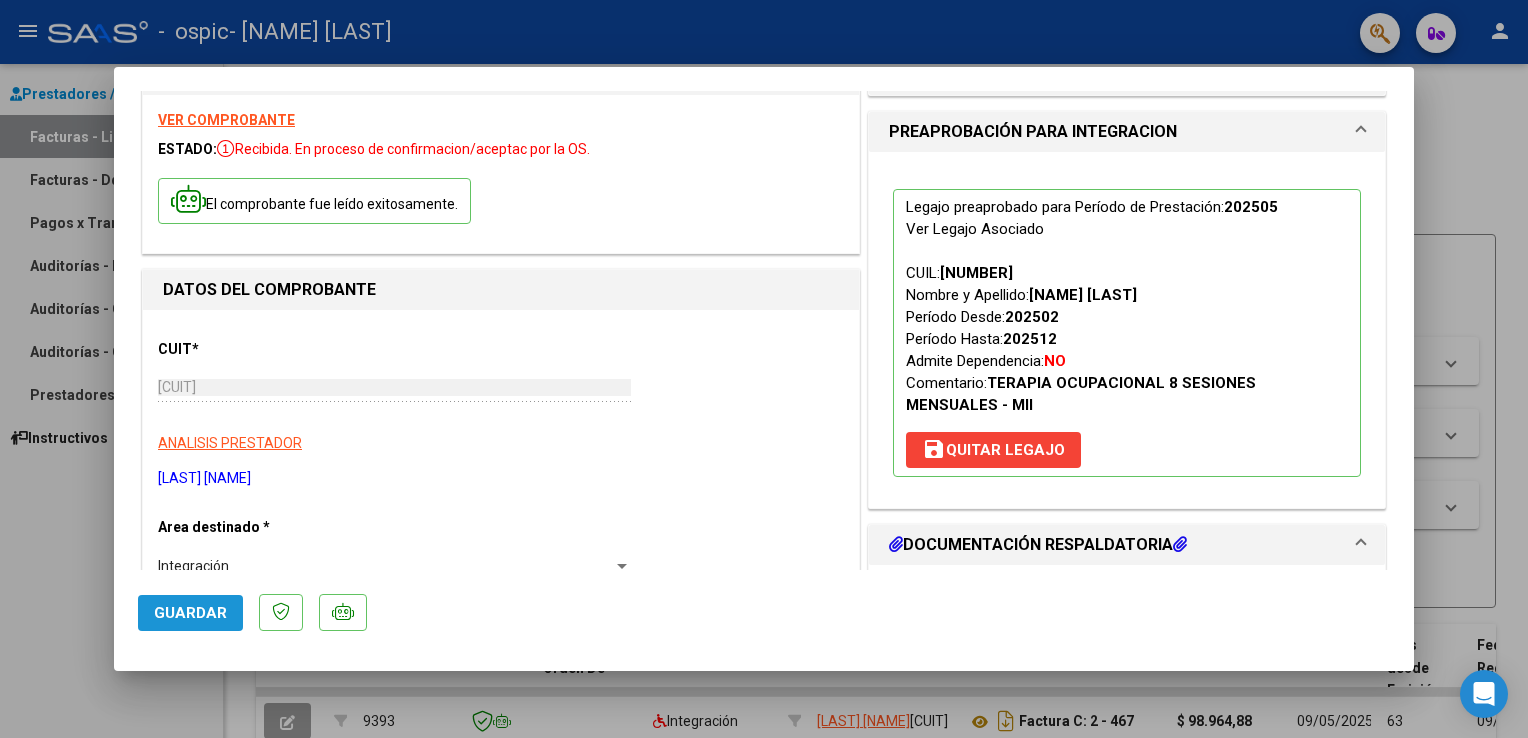 click on "Guardar" 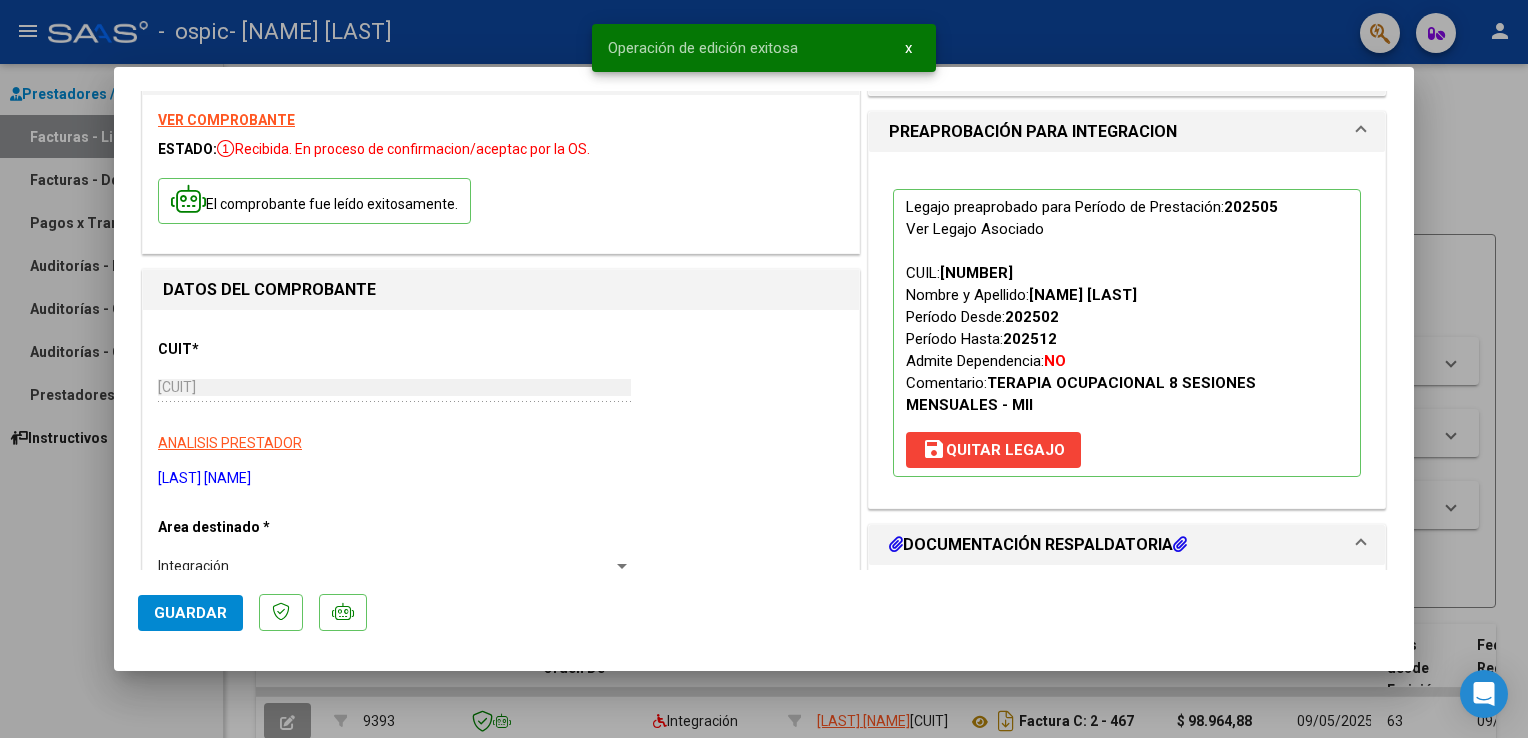 click at bounding box center [764, 369] 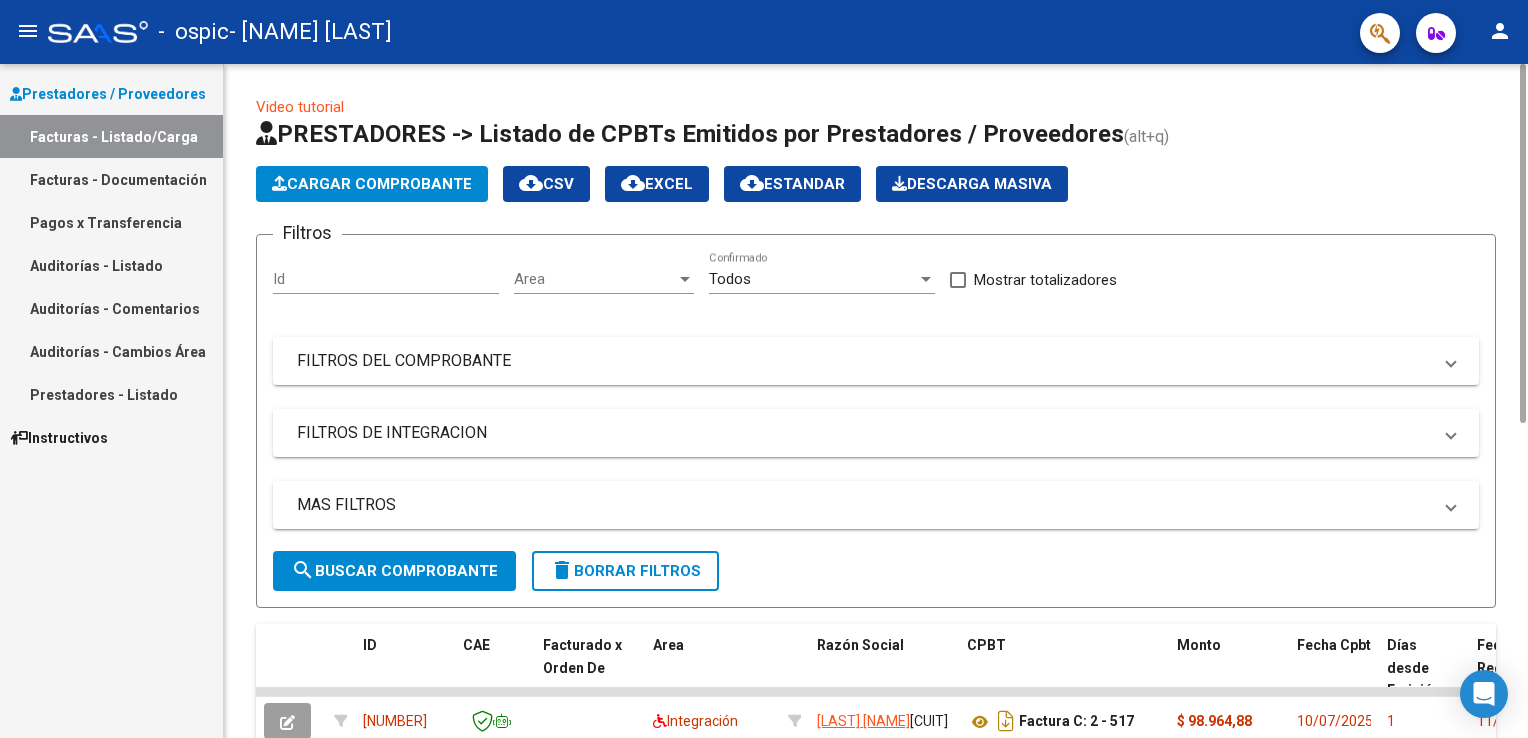 click on "Cargar Comprobante" 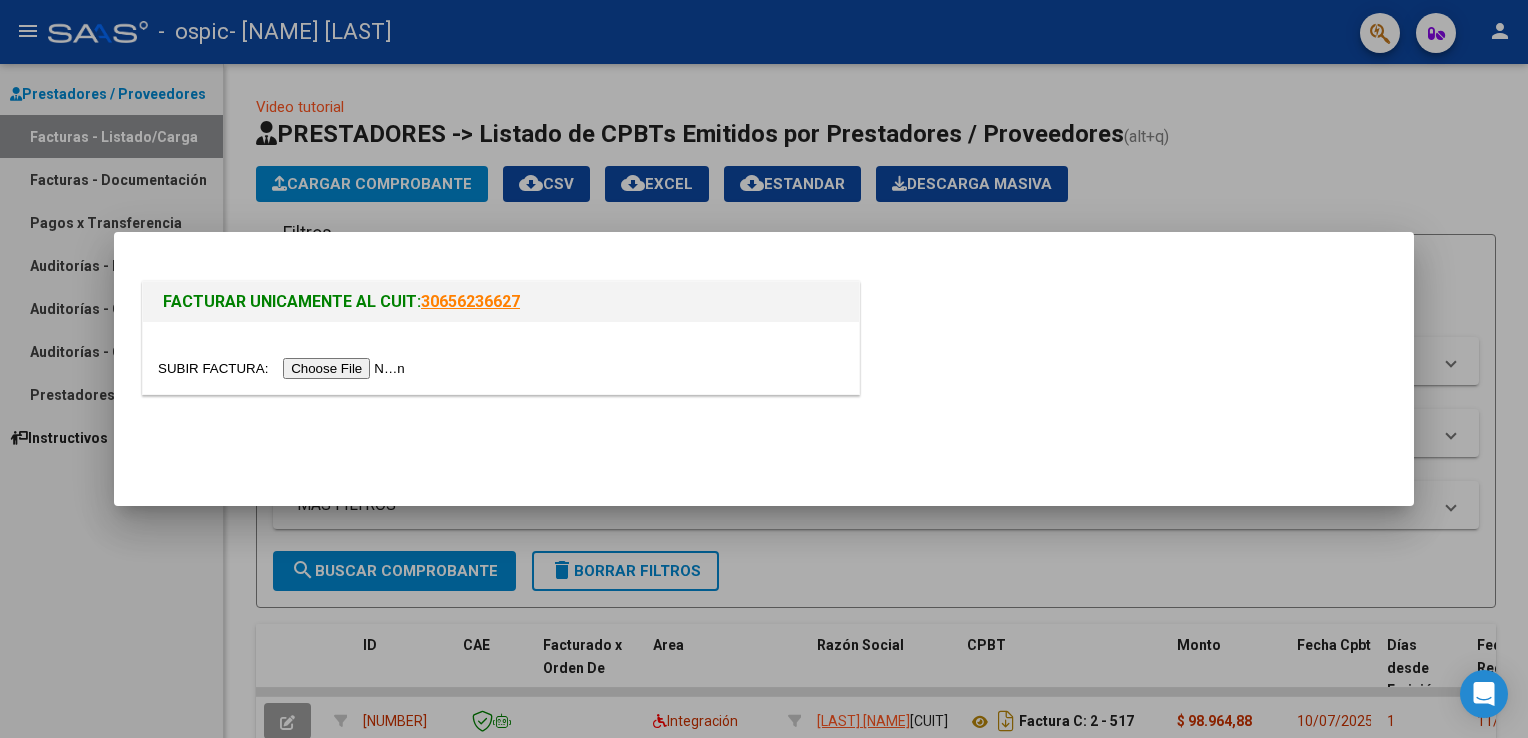 click at bounding box center (284, 368) 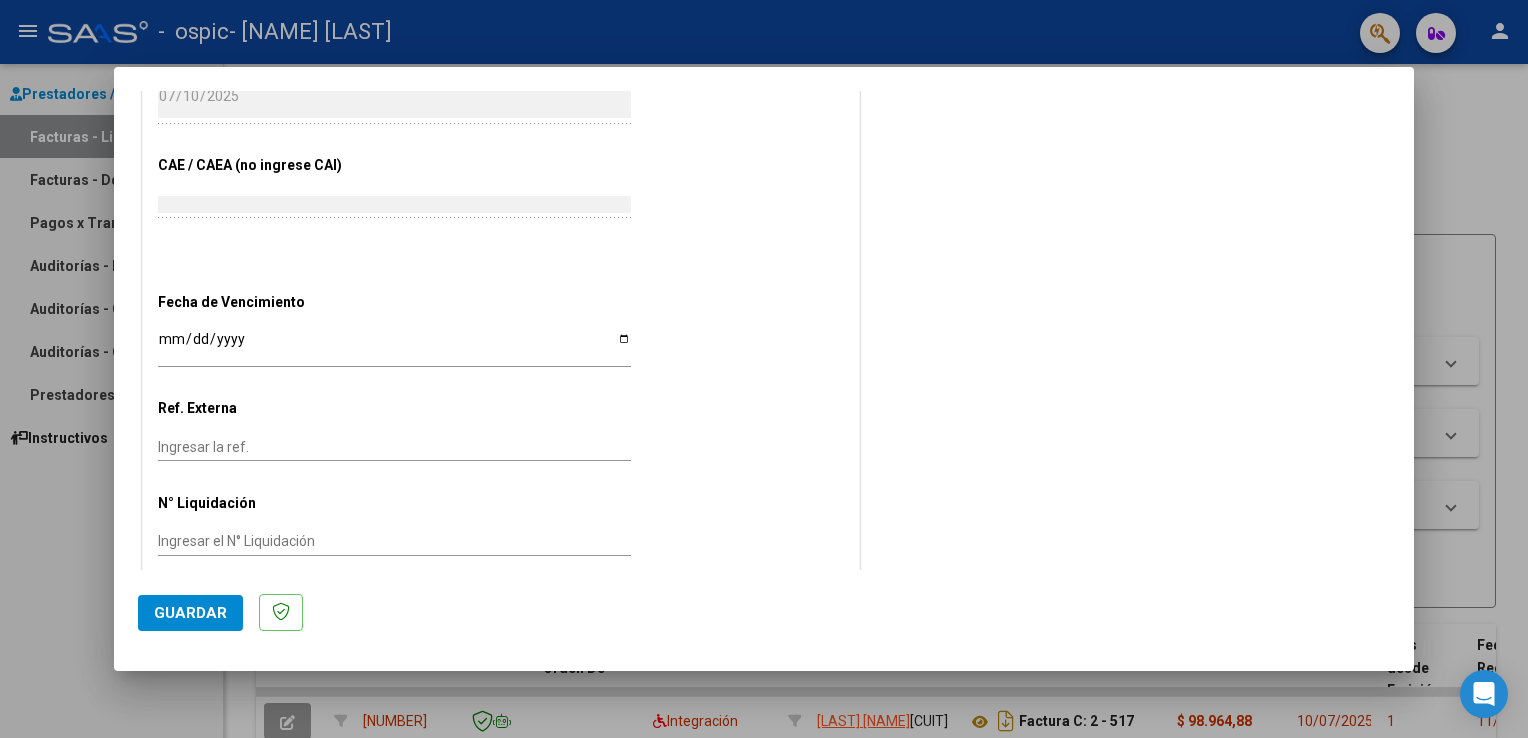 scroll, scrollTop: 1128, scrollLeft: 0, axis: vertical 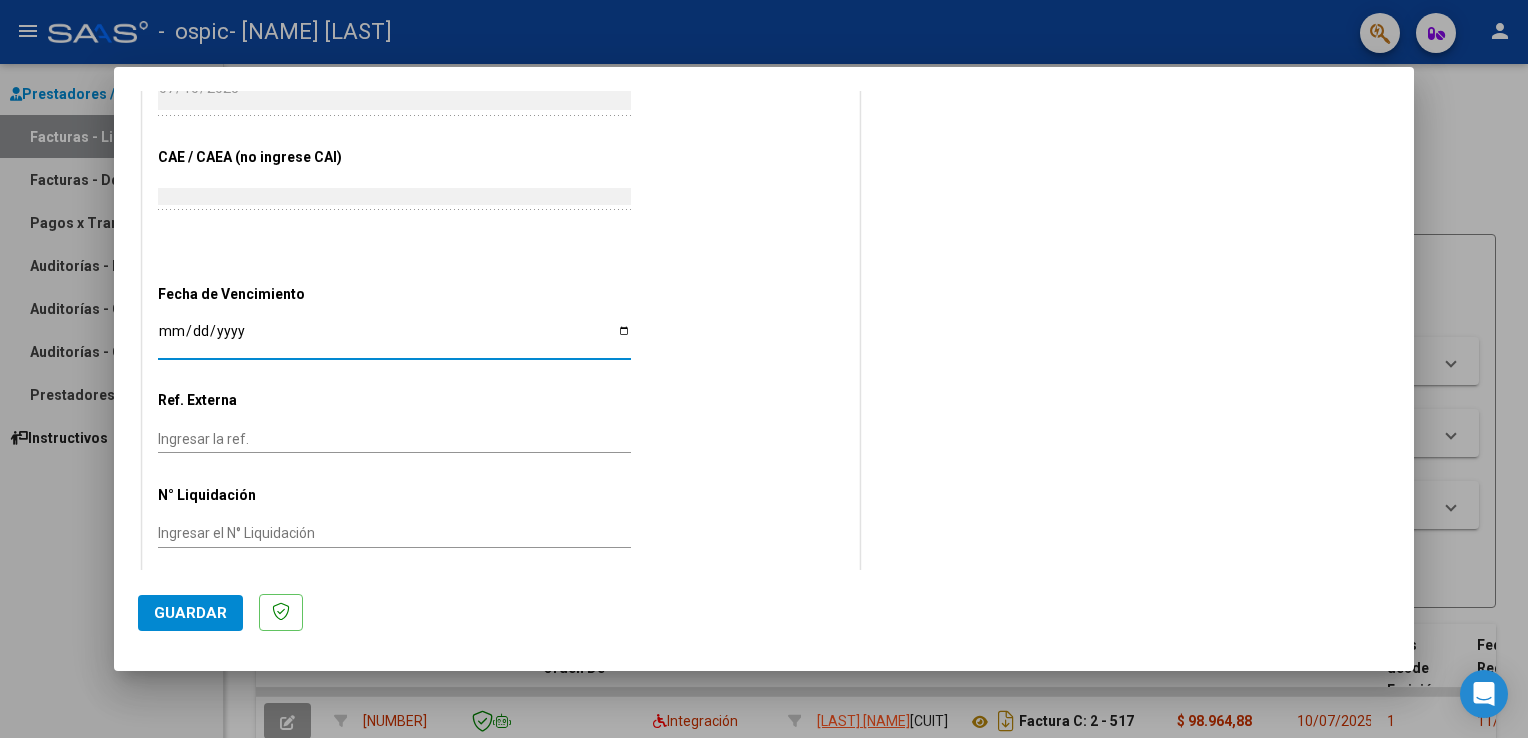click on "Ingresar la fecha" at bounding box center [394, 338] 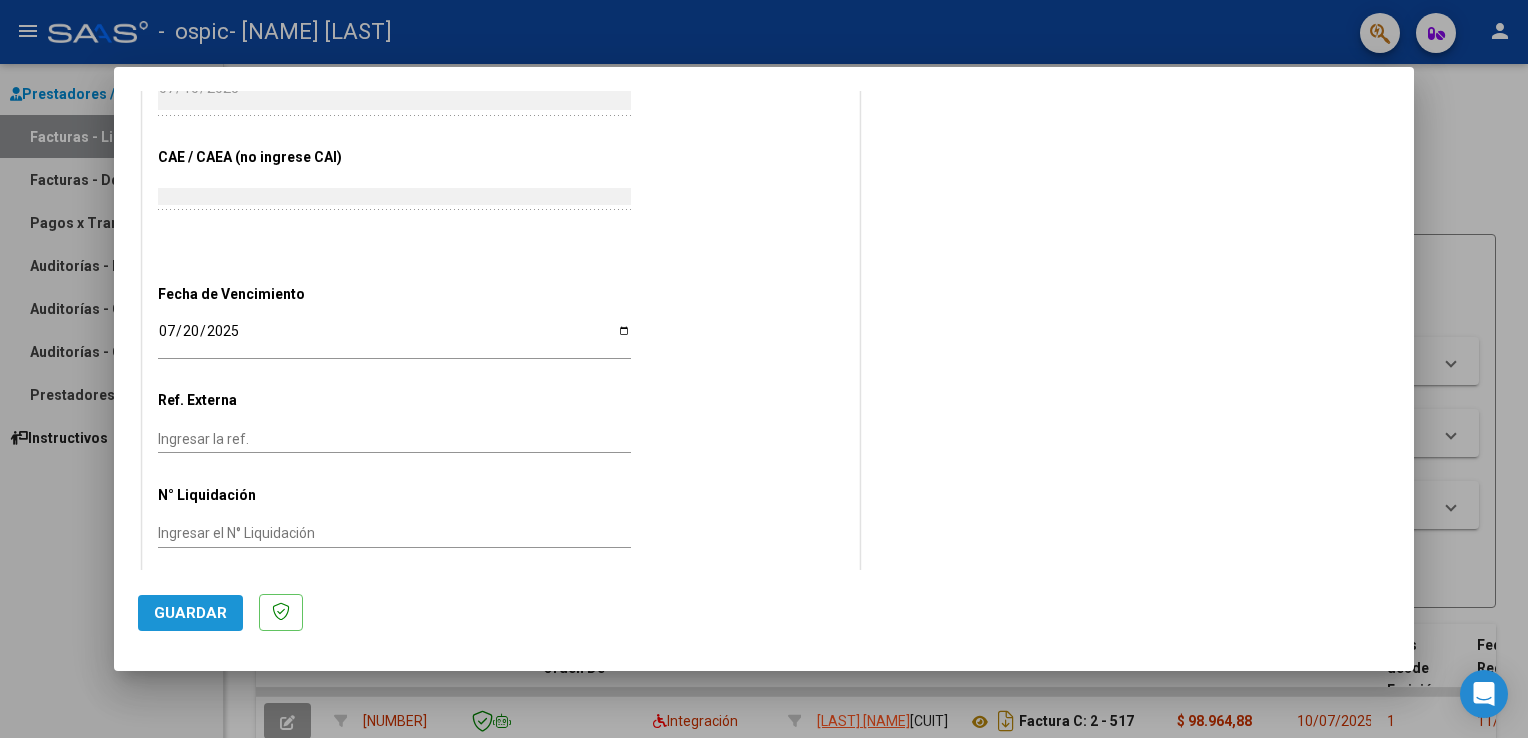 click on "Guardar" 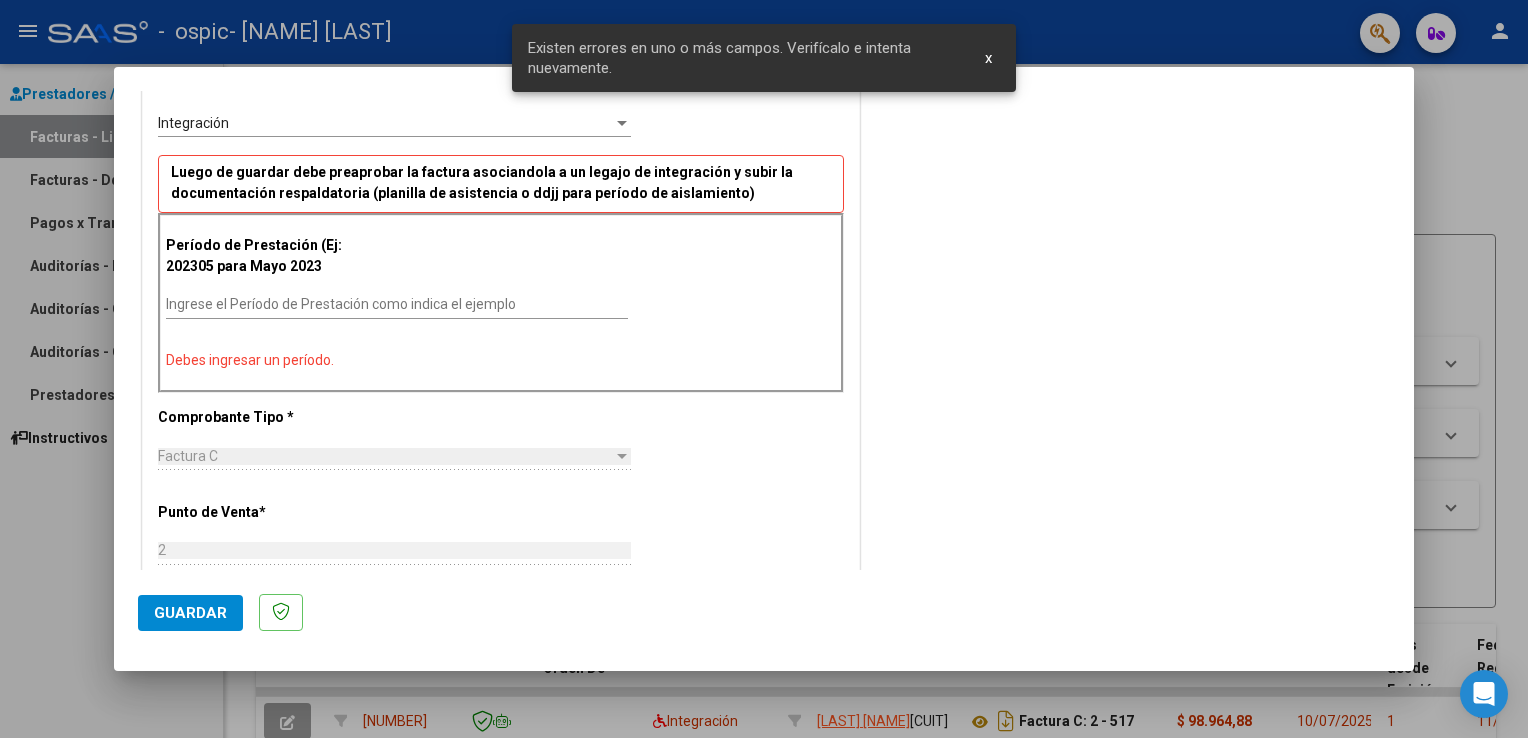 scroll, scrollTop: 385, scrollLeft: 0, axis: vertical 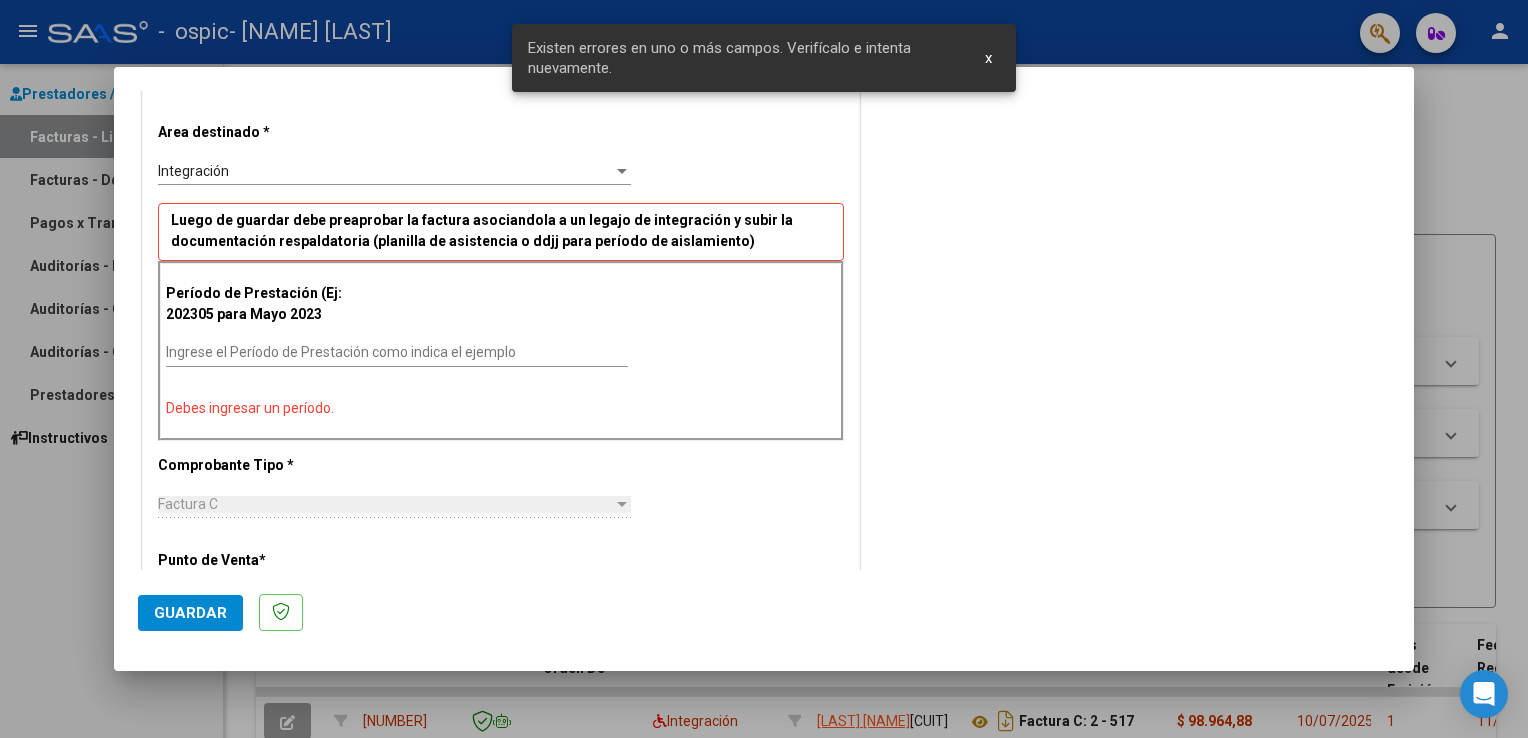 click on "Ingrese el Período de Prestación como indica el ejemplo" at bounding box center [397, 353] 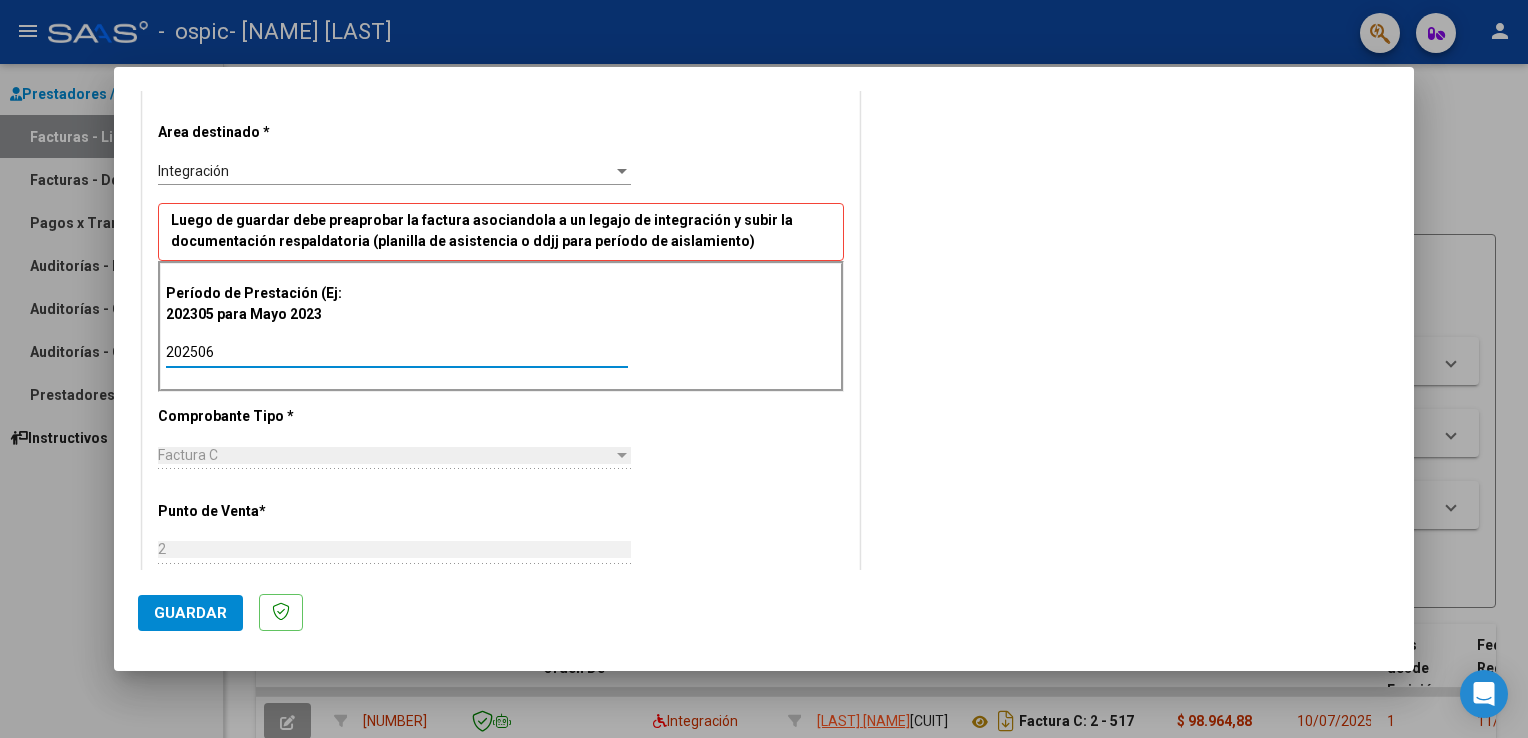 type on "202506" 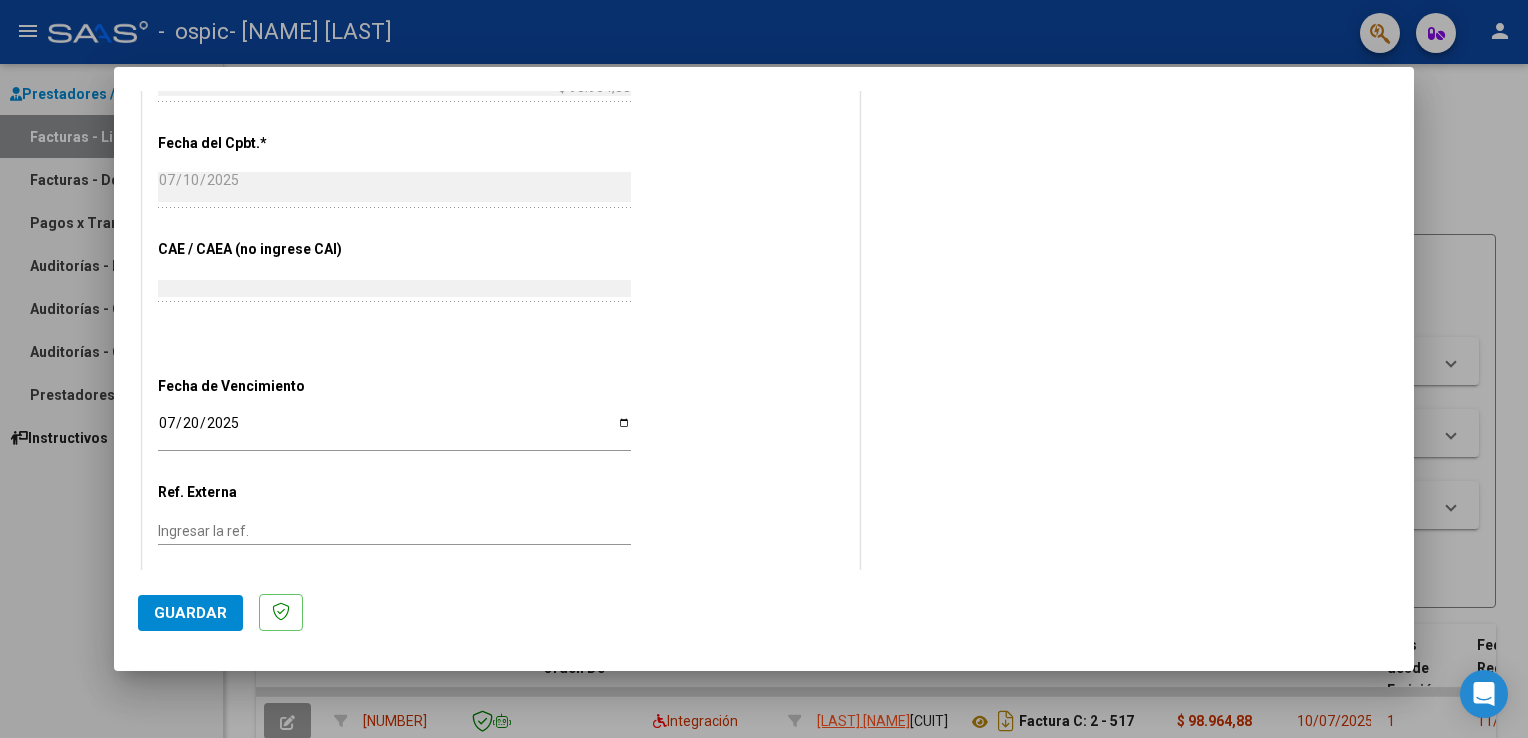 scroll, scrollTop: 1139, scrollLeft: 0, axis: vertical 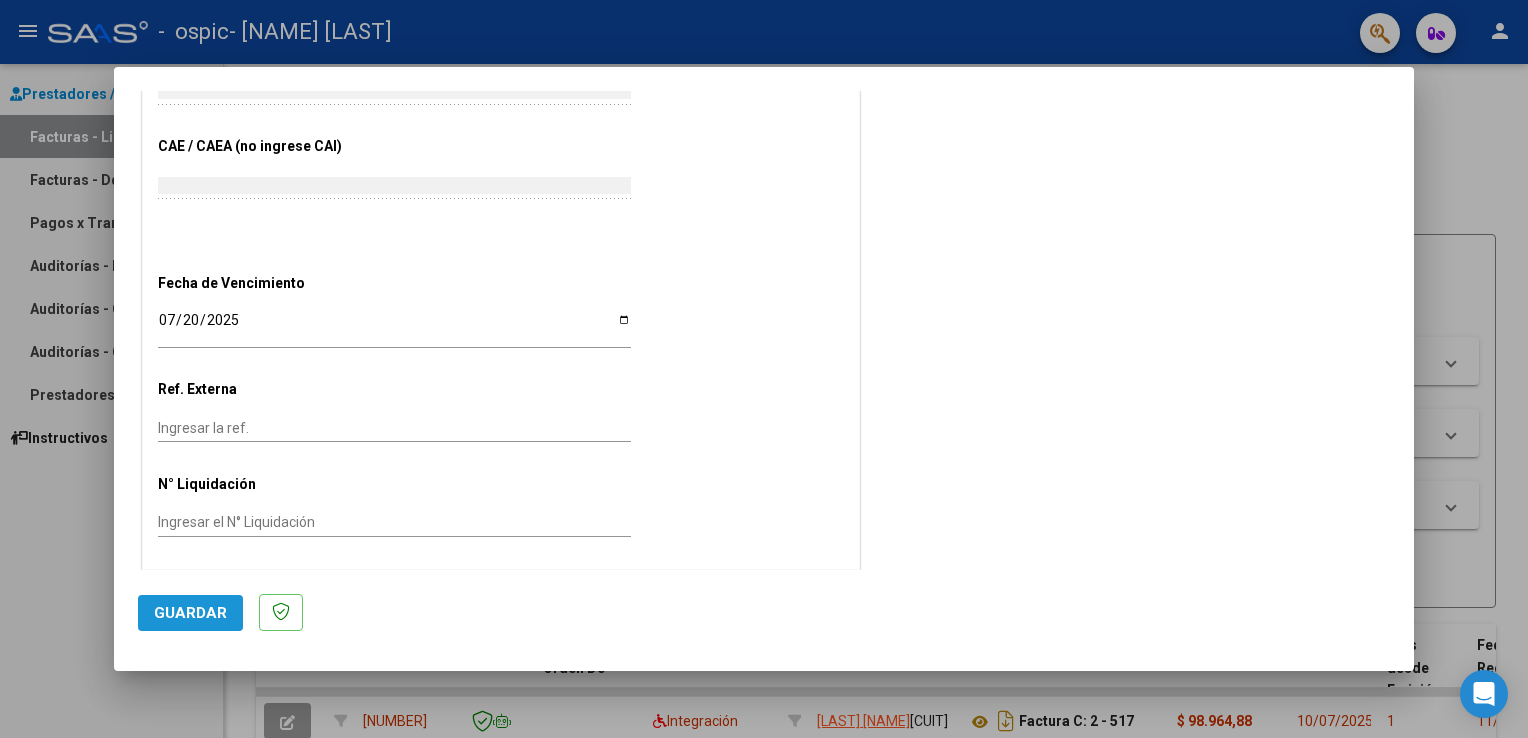 click on "Guardar" 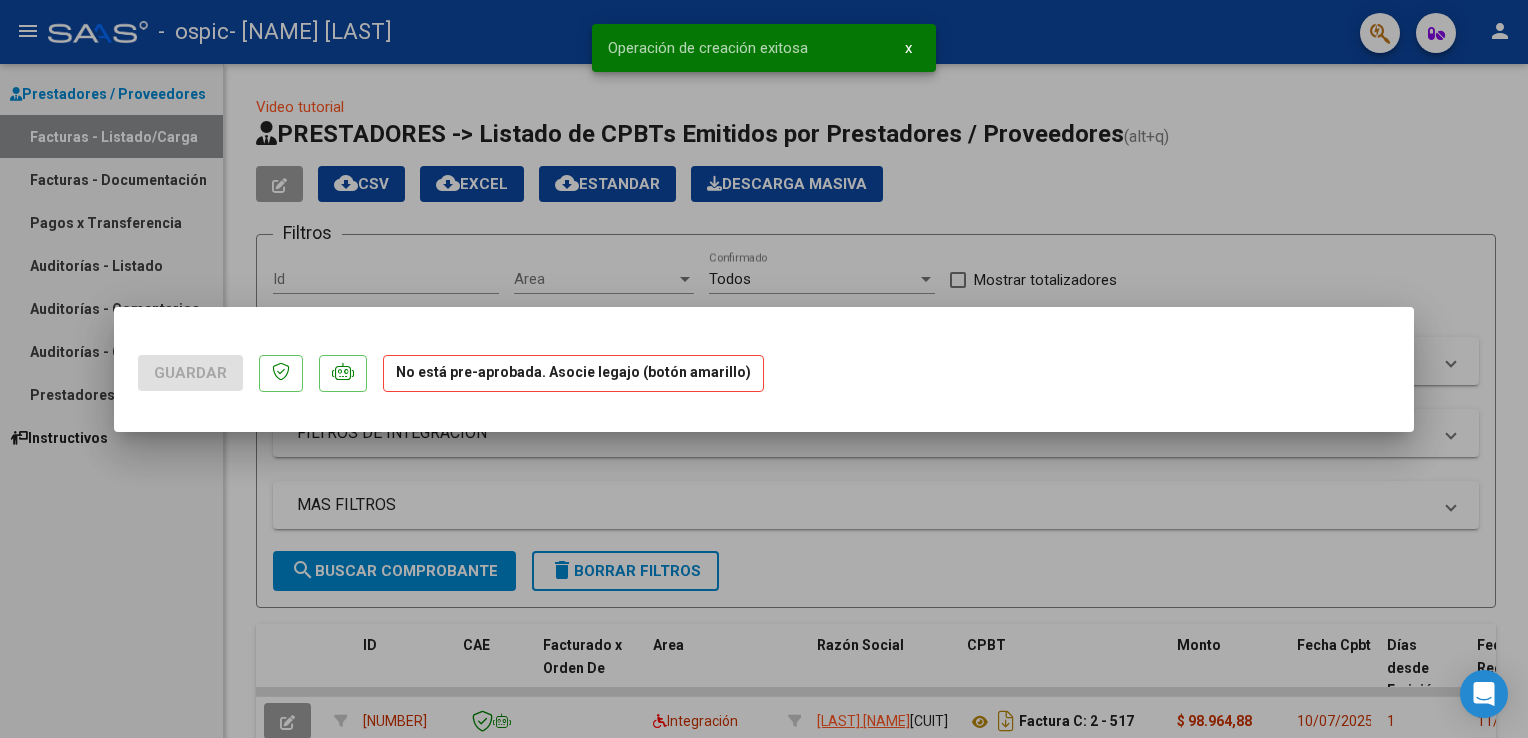 scroll, scrollTop: 0, scrollLeft: 0, axis: both 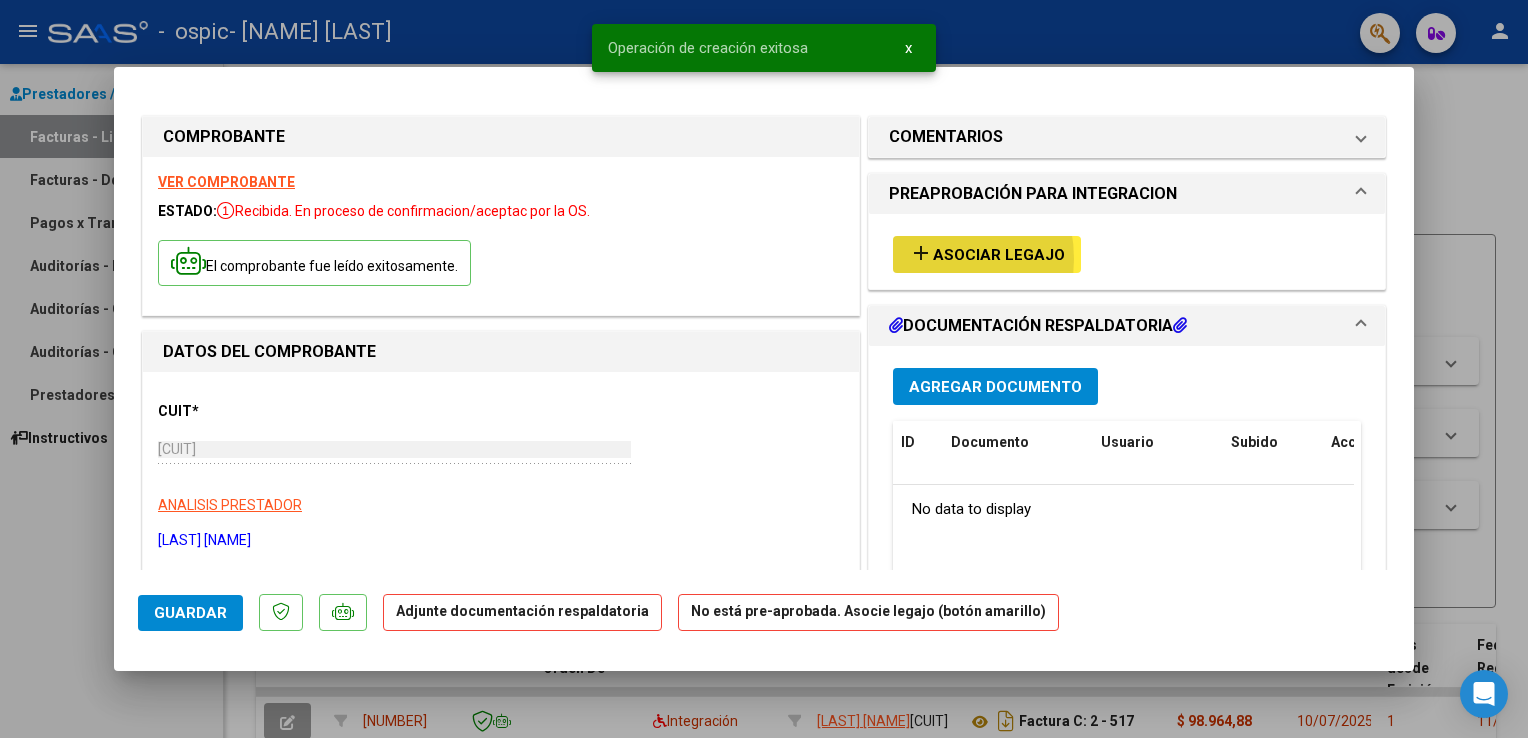 click on "add" at bounding box center [921, 253] 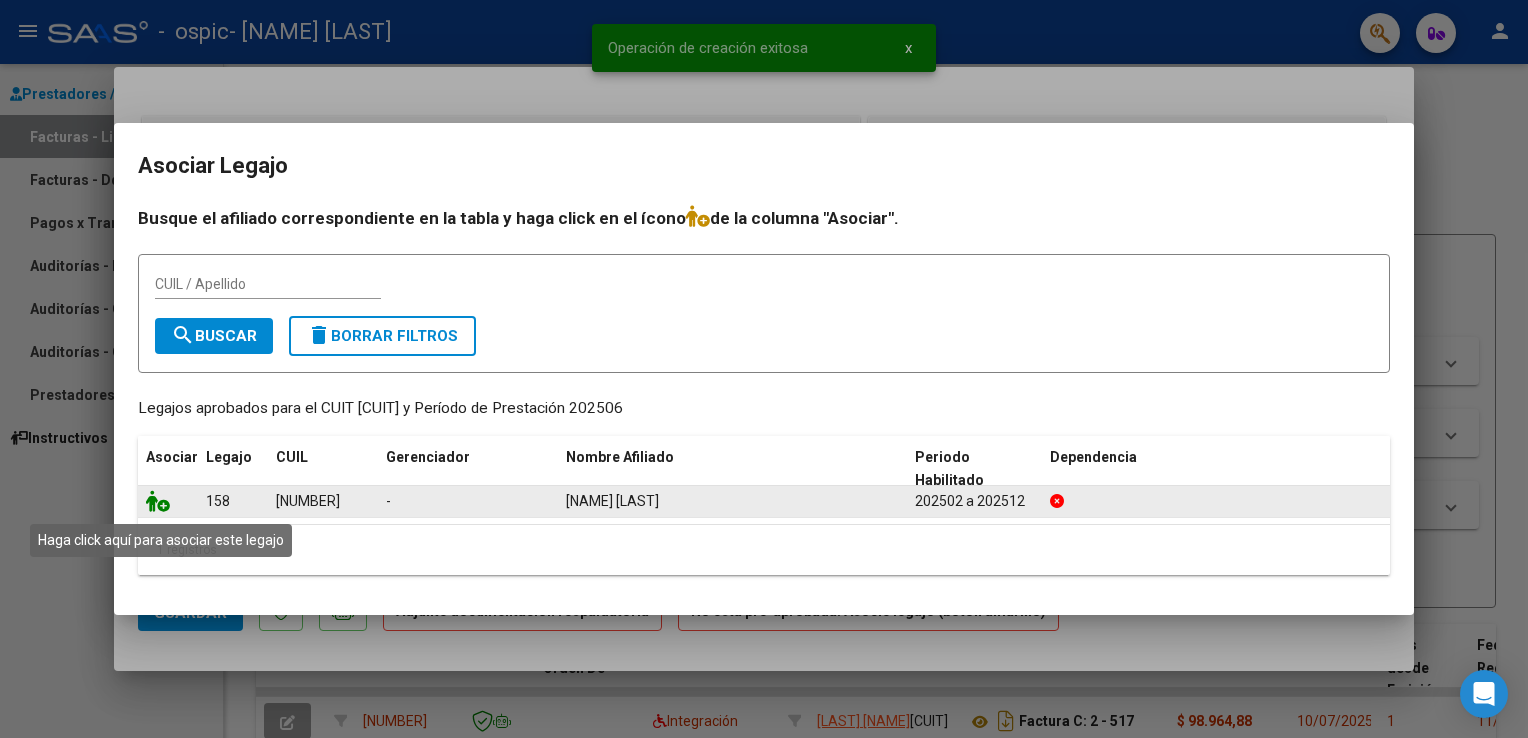click 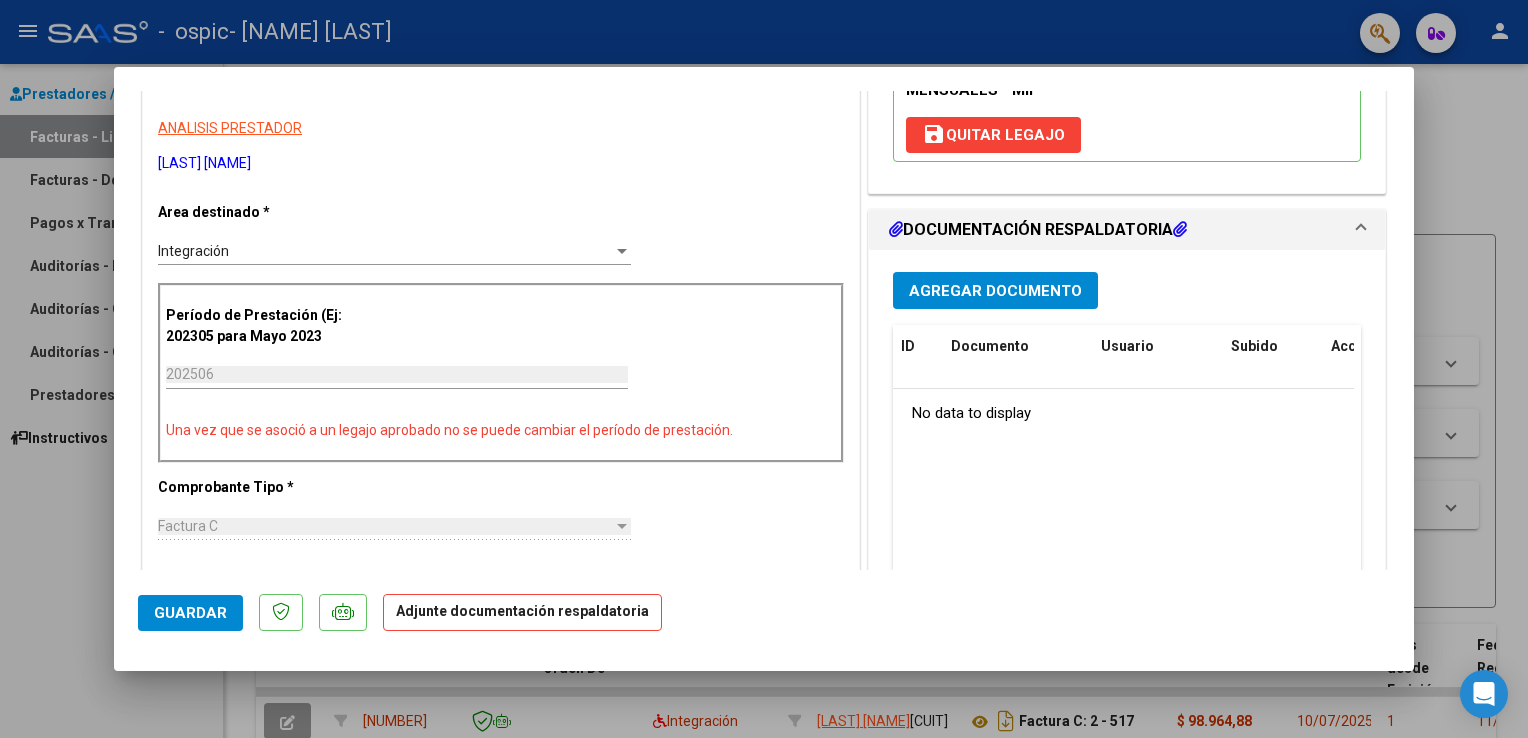 scroll, scrollTop: 442, scrollLeft: 0, axis: vertical 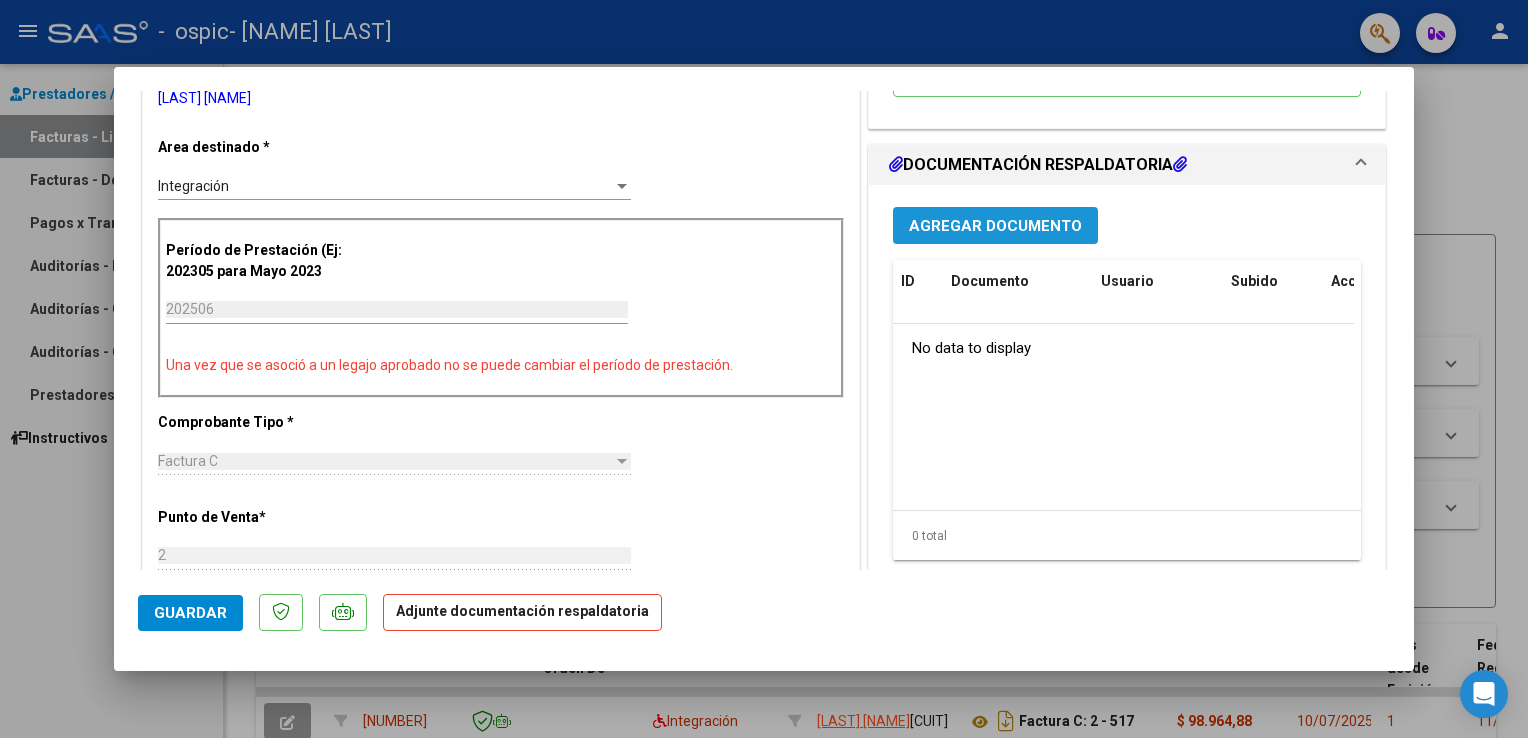 click on "Agregar Documento" at bounding box center [995, 226] 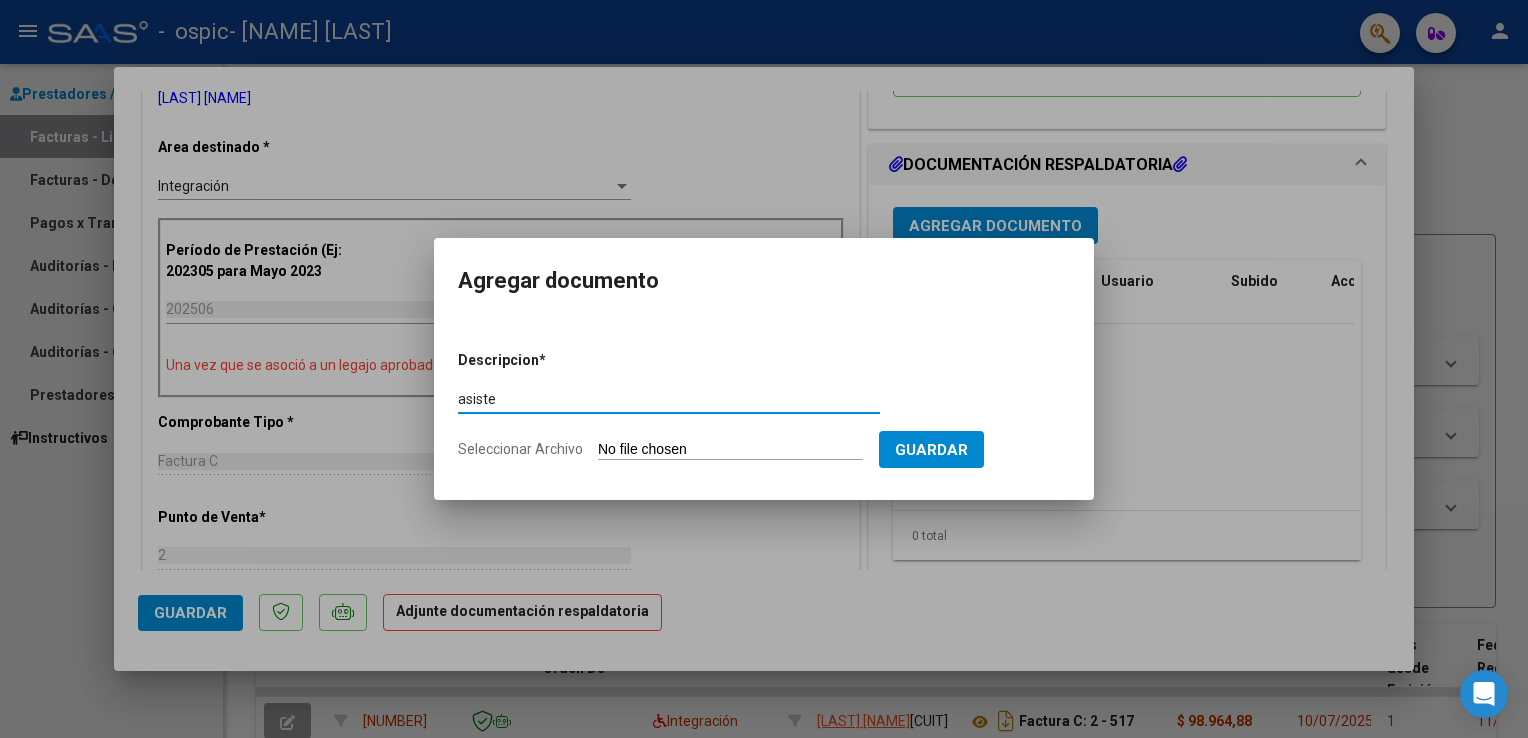 type on "asistencia" 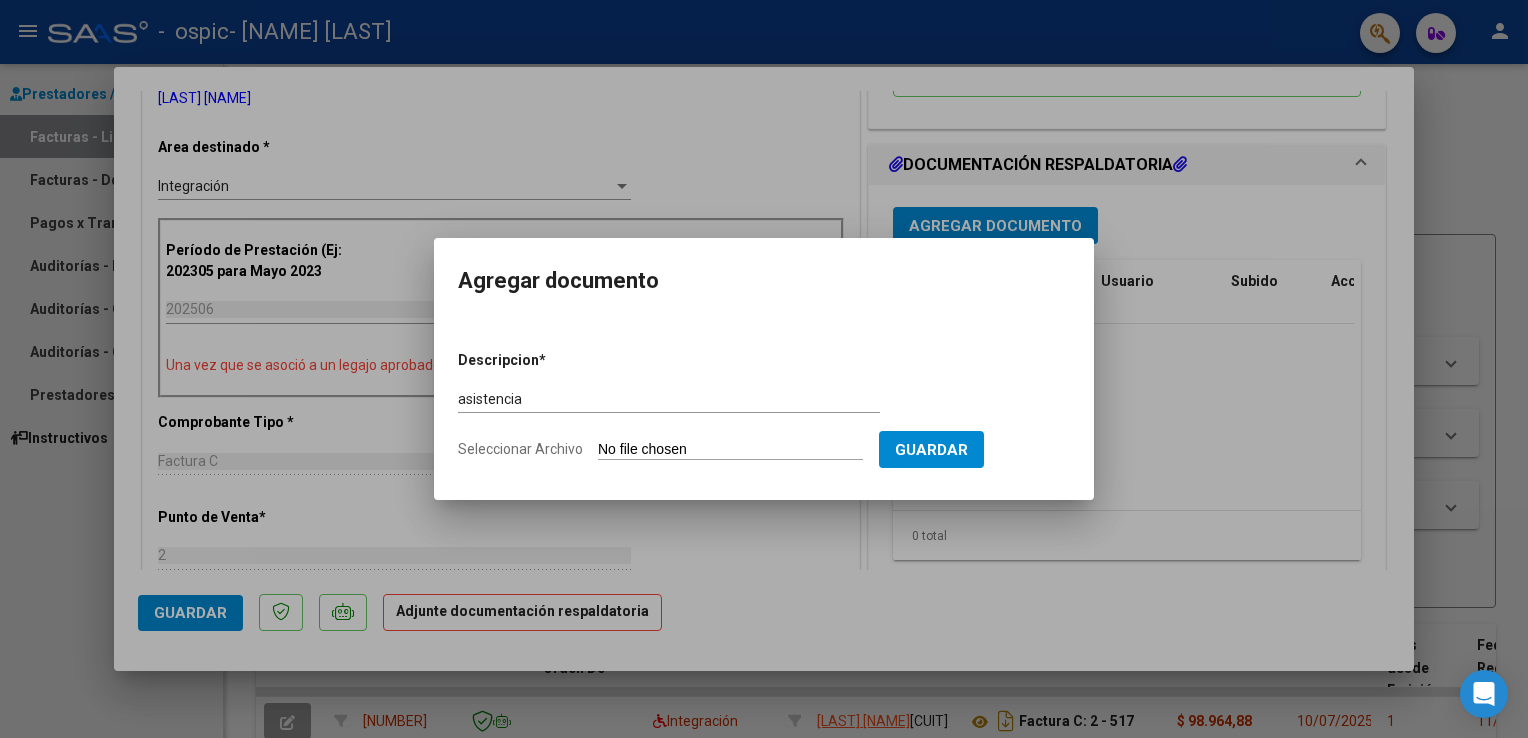 click on "Seleccionar Archivo" at bounding box center [730, 450] 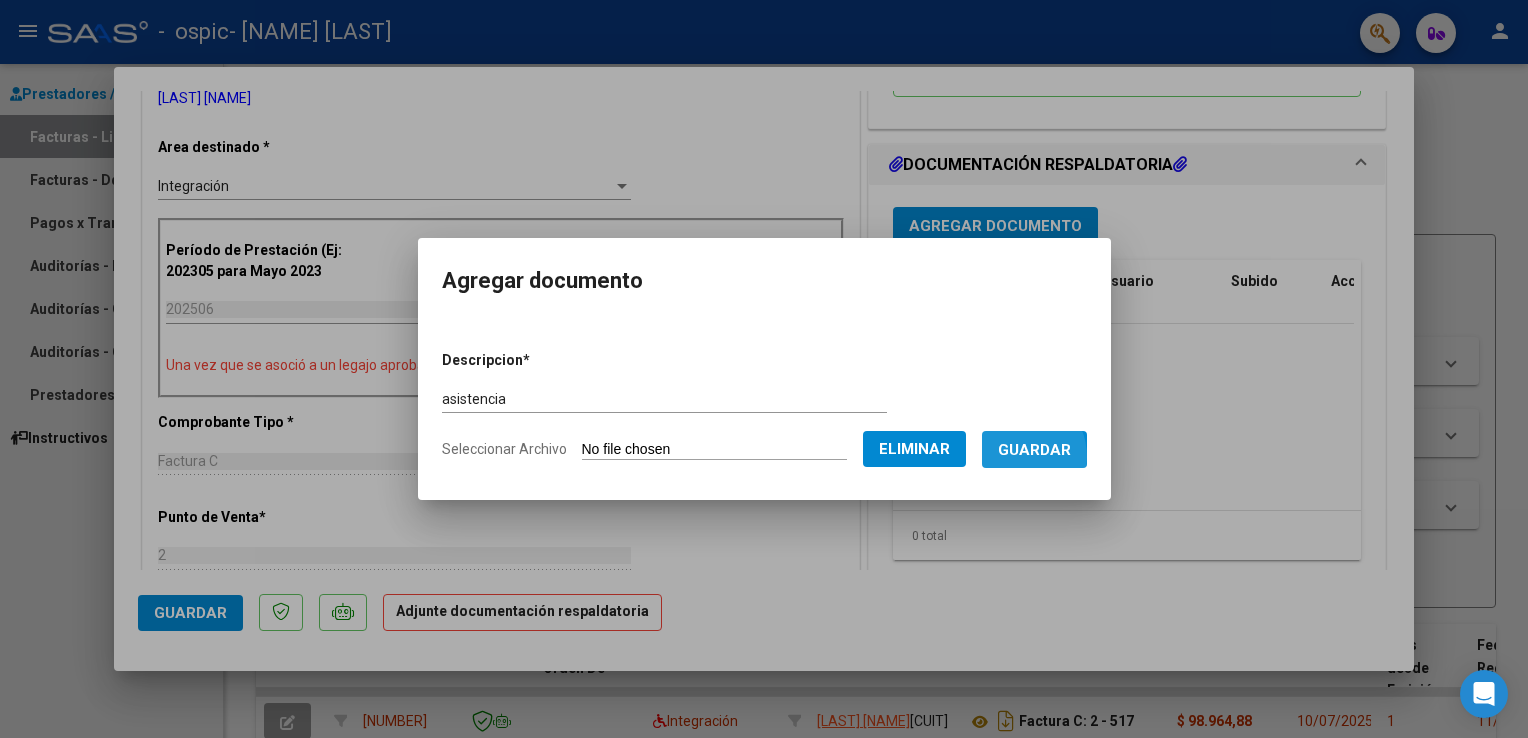 click on "Guardar" at bounding box center [1034, 450] 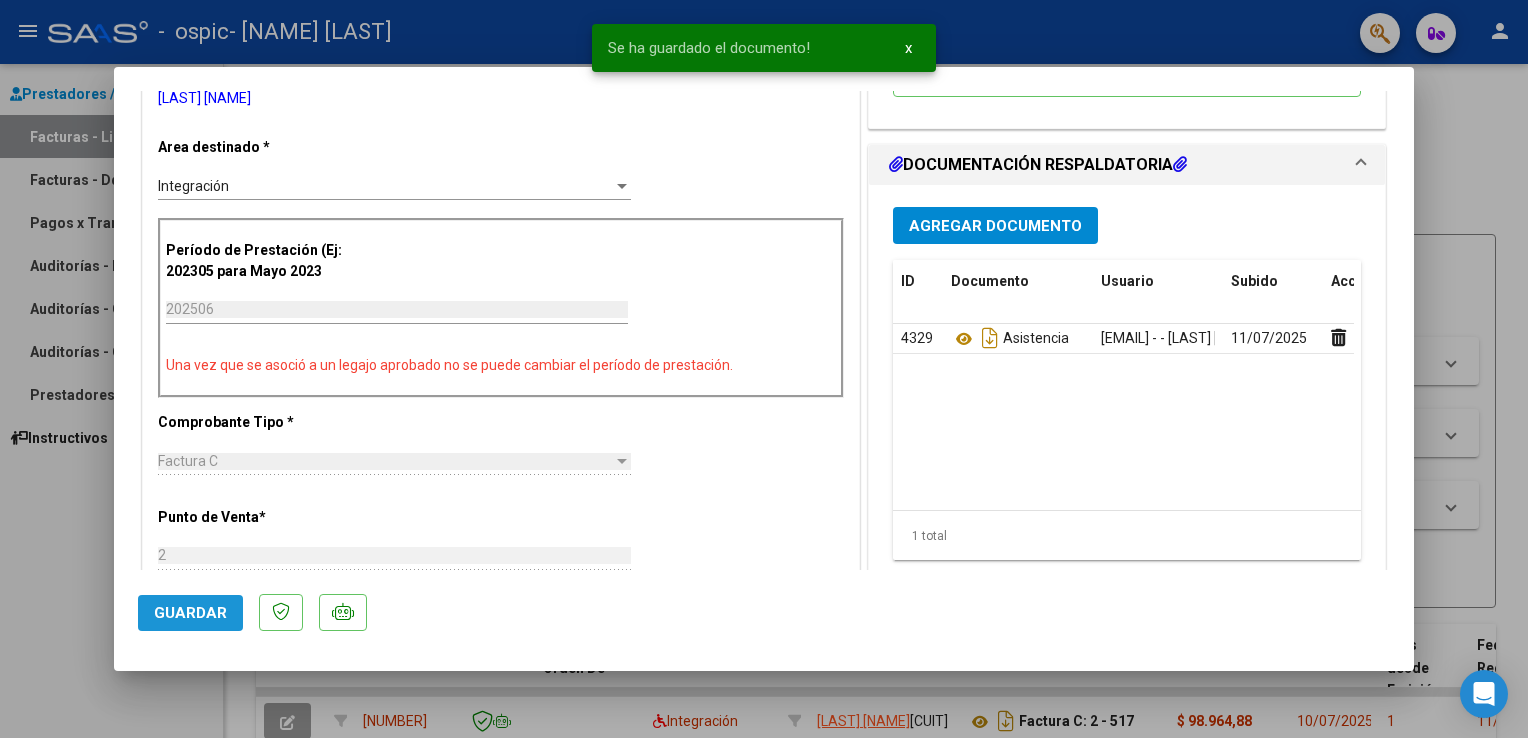click on "Guardar" 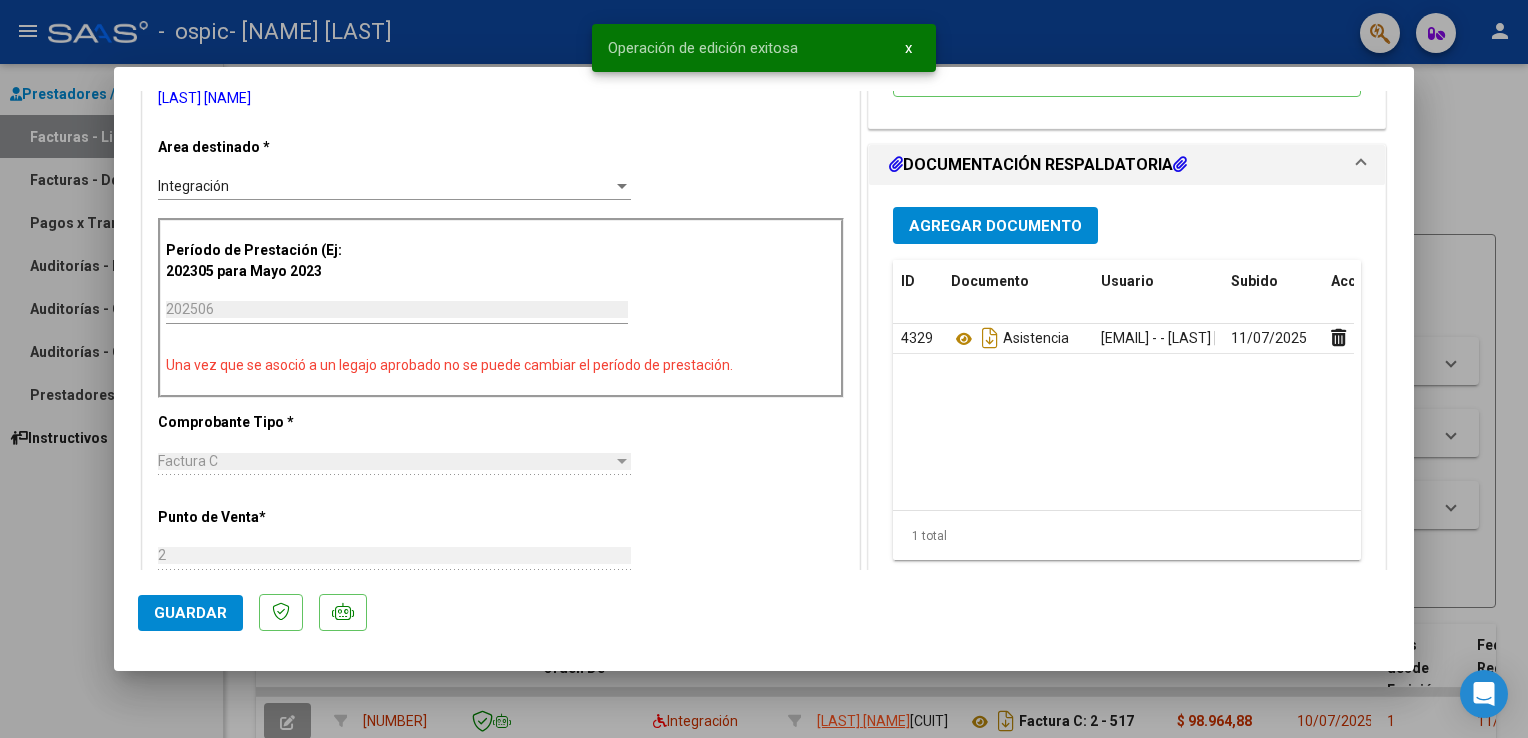 click at bounding box center (764, 369) 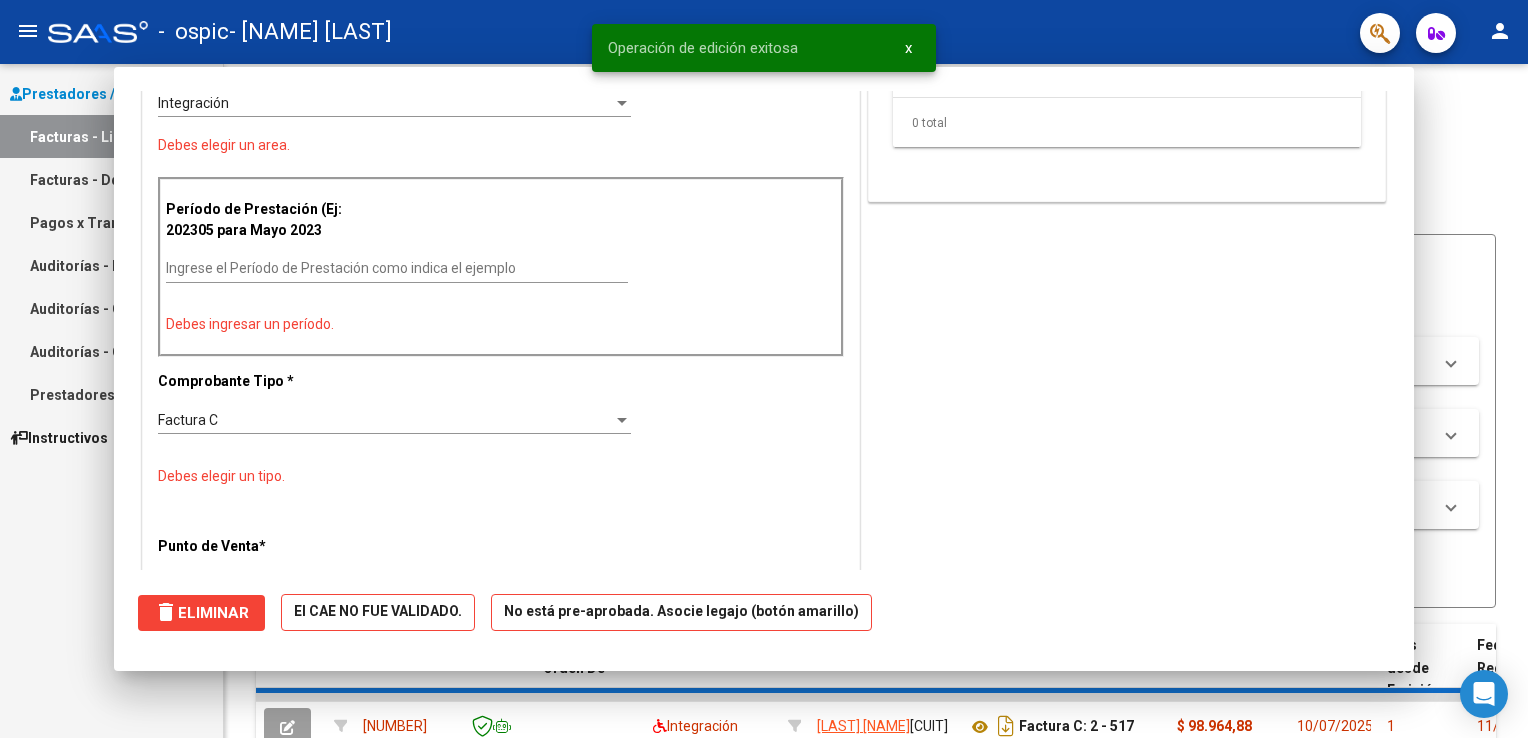 scroll, scrollTop: 360, scrollLeft: 0, axis: vertical 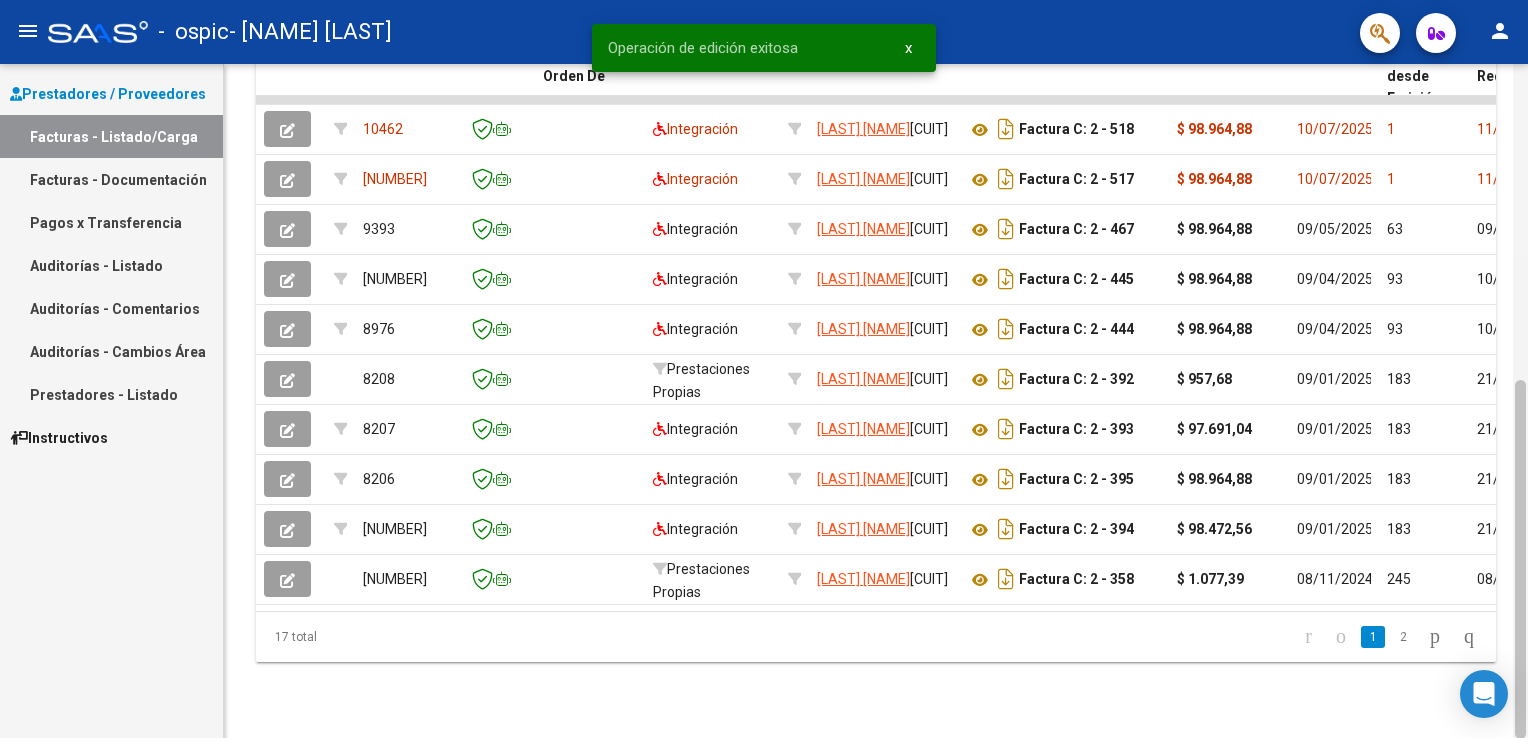 drag, startPoint x: 1526, startPoint y: 147, endPoint x: 1519, endPoint y: 228, distance: 81.3019 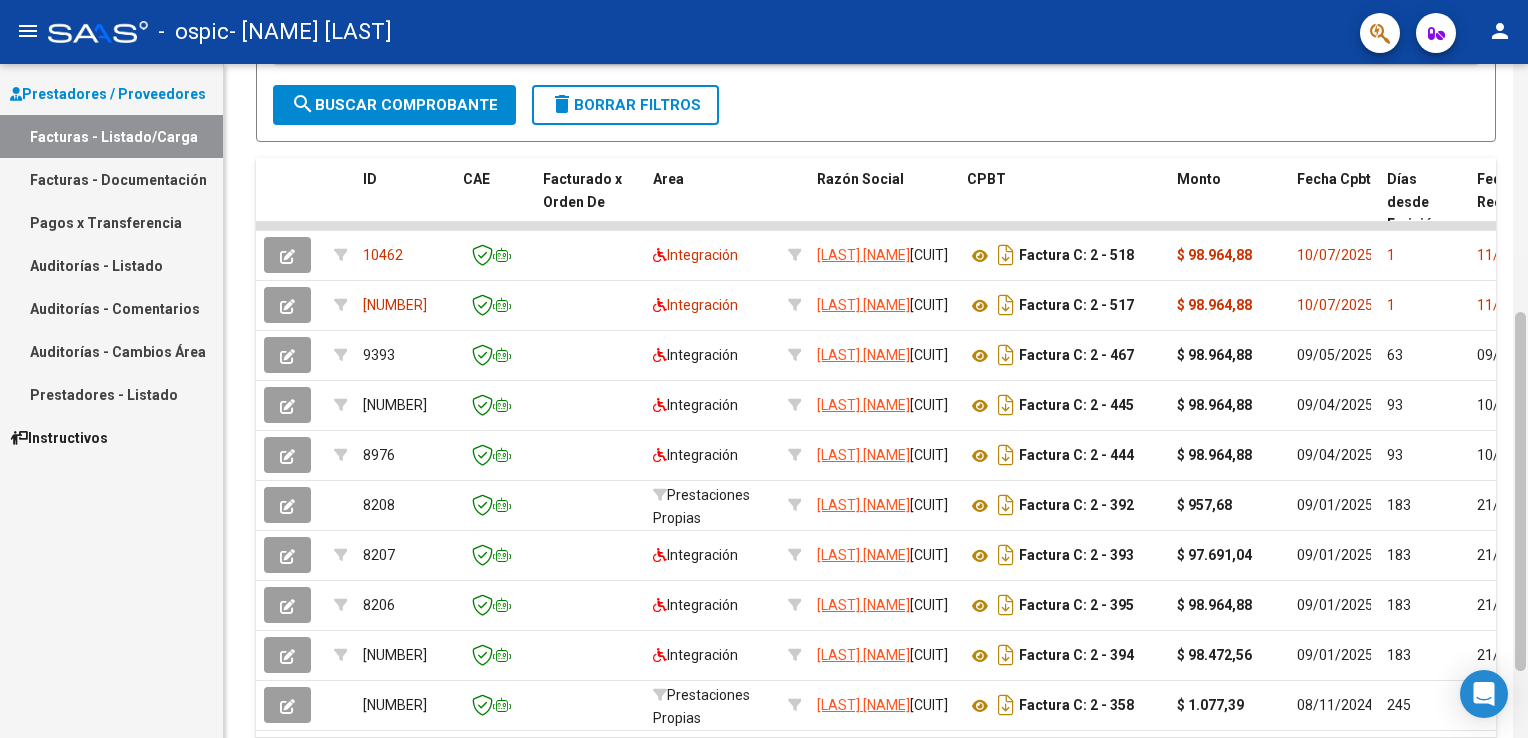 drag, startPoint x: 1516, startPoint y: 406, endPoint x: 1527, endPoint y: 338, distance: 68.88396 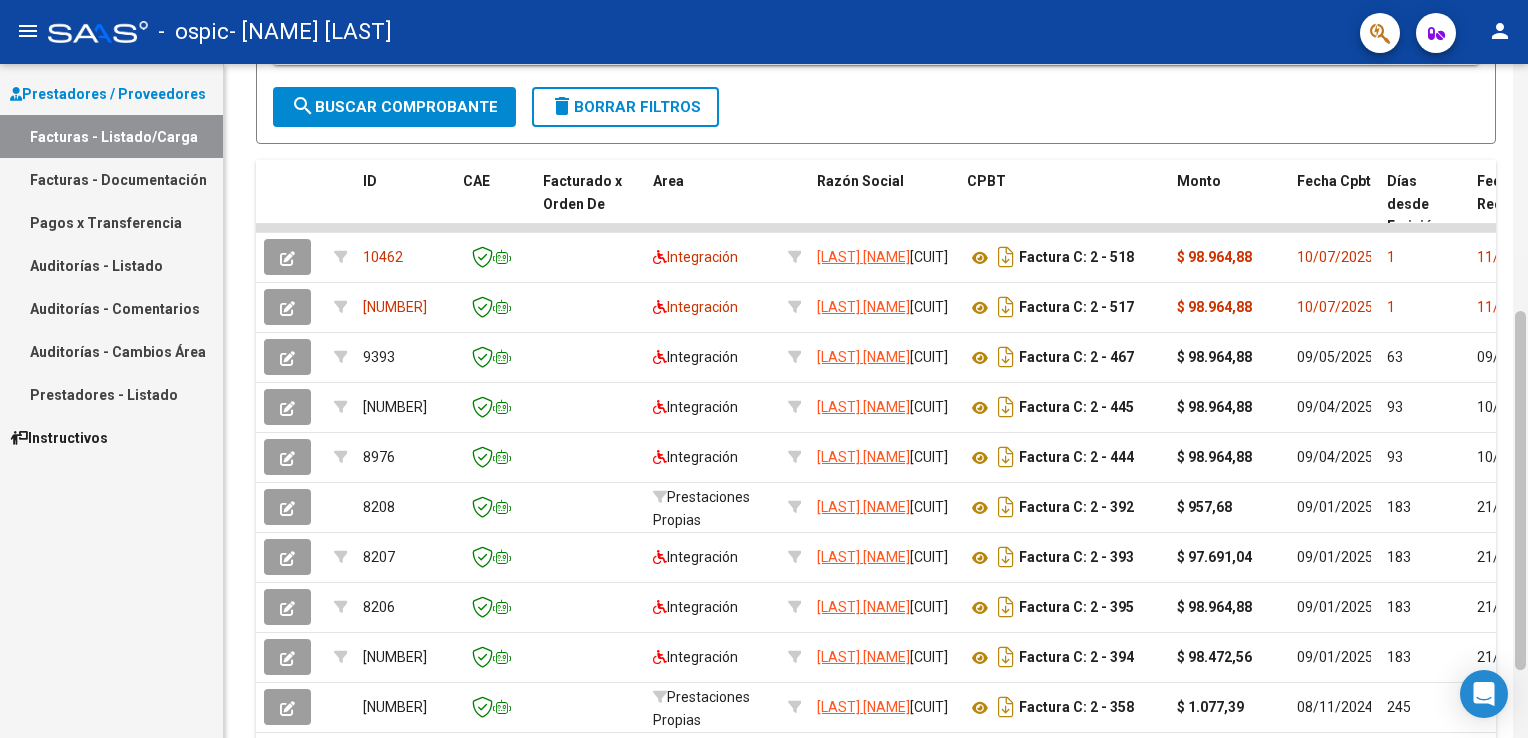 scroll, scrollTop: 592, scrollLeft: 0, axis: vertical 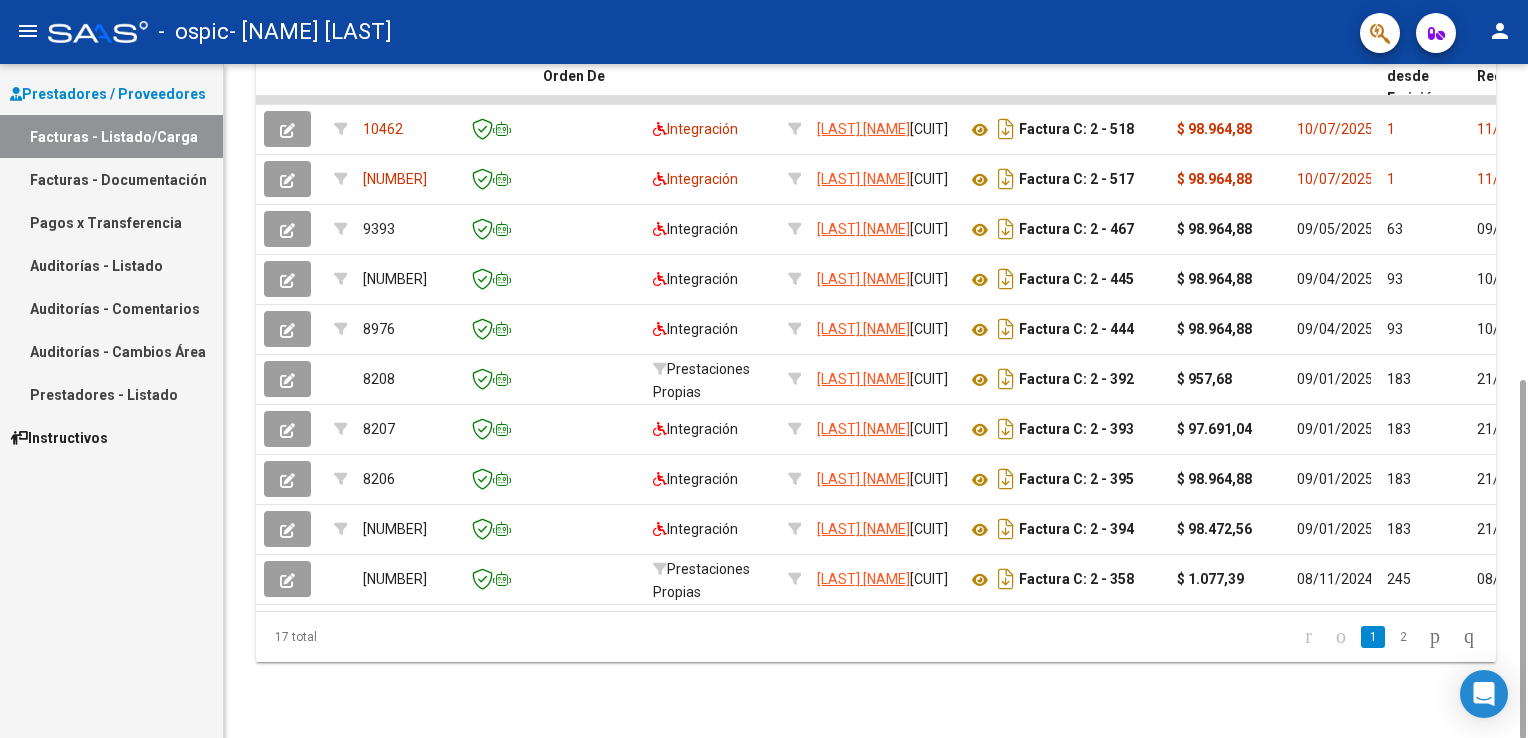 drag, startPoint x: 1527, startPoint y: 338, endPoint x: 1531, endPoint y: 353, distance: 15.524175 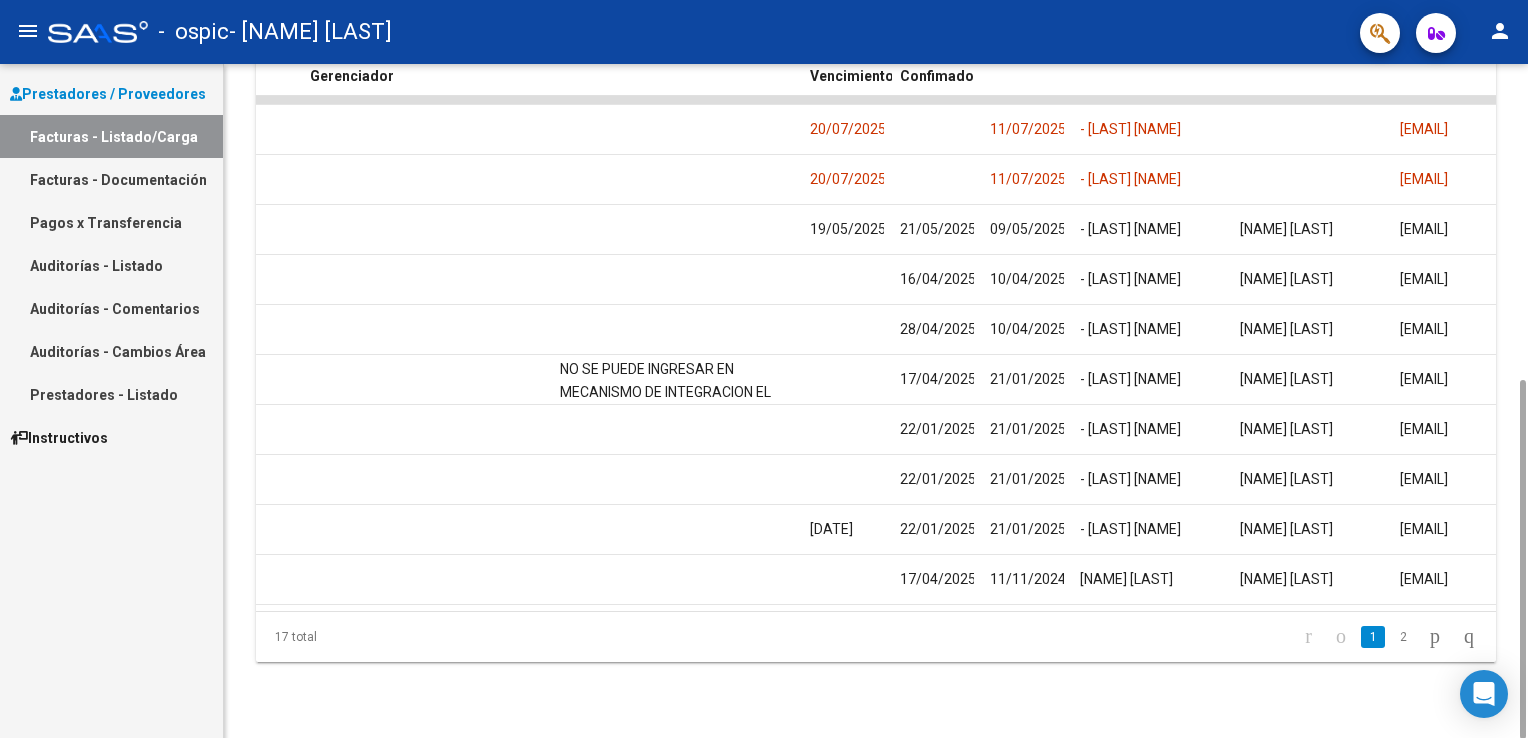 scroll, scrollTop: 0, scrollLeft: 2976, axis: horizontal 